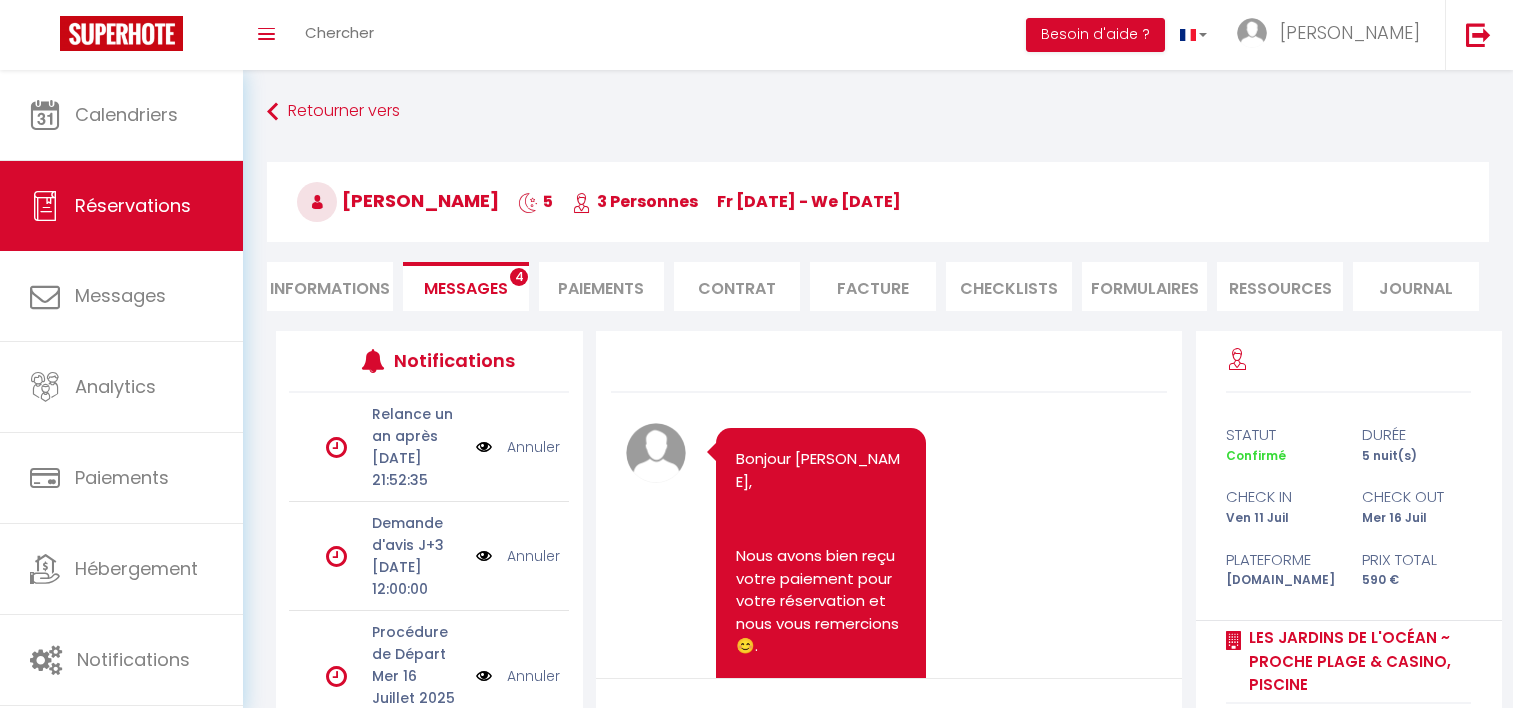 scroll, scrollTop: 175, scrollLeft: 0, axis: vertical 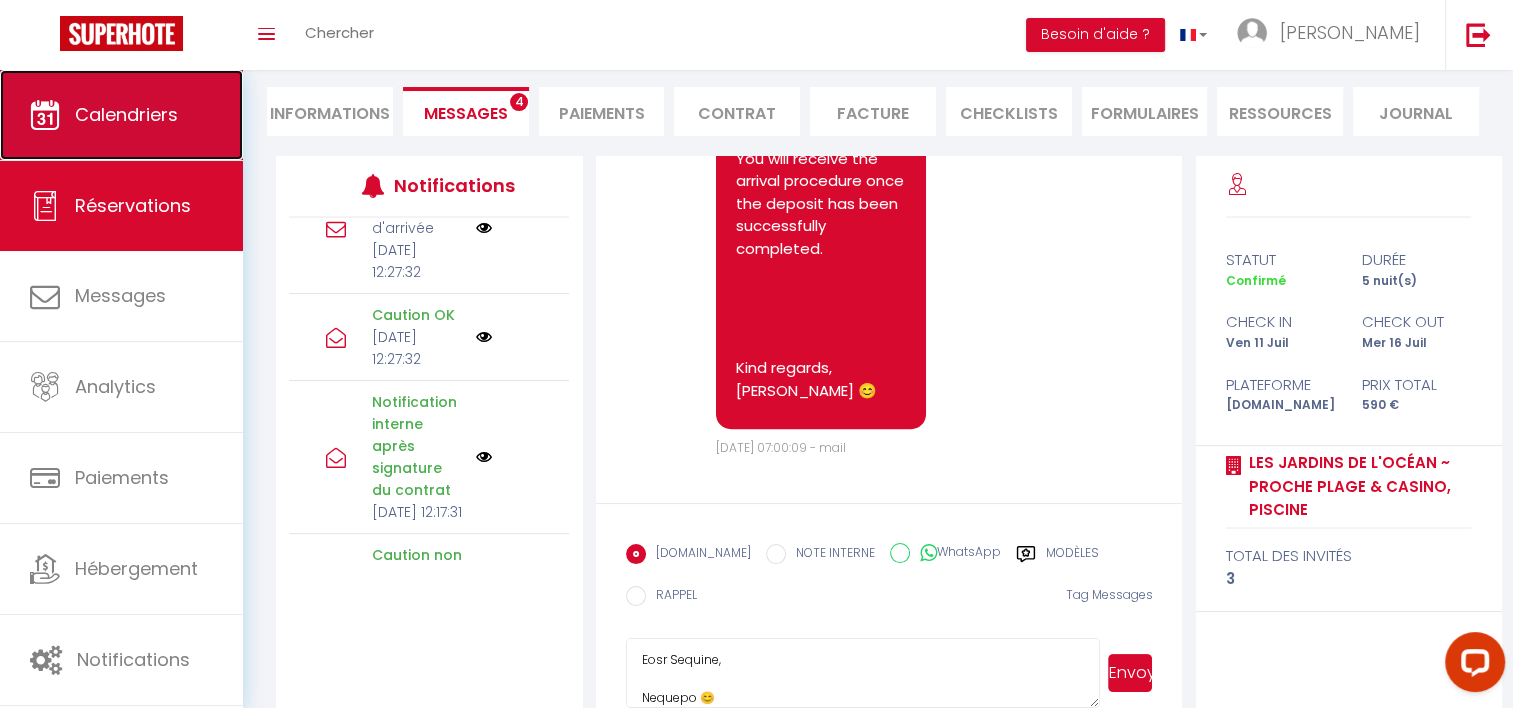 click on "Calendriers" at bounding box center (126, 114) 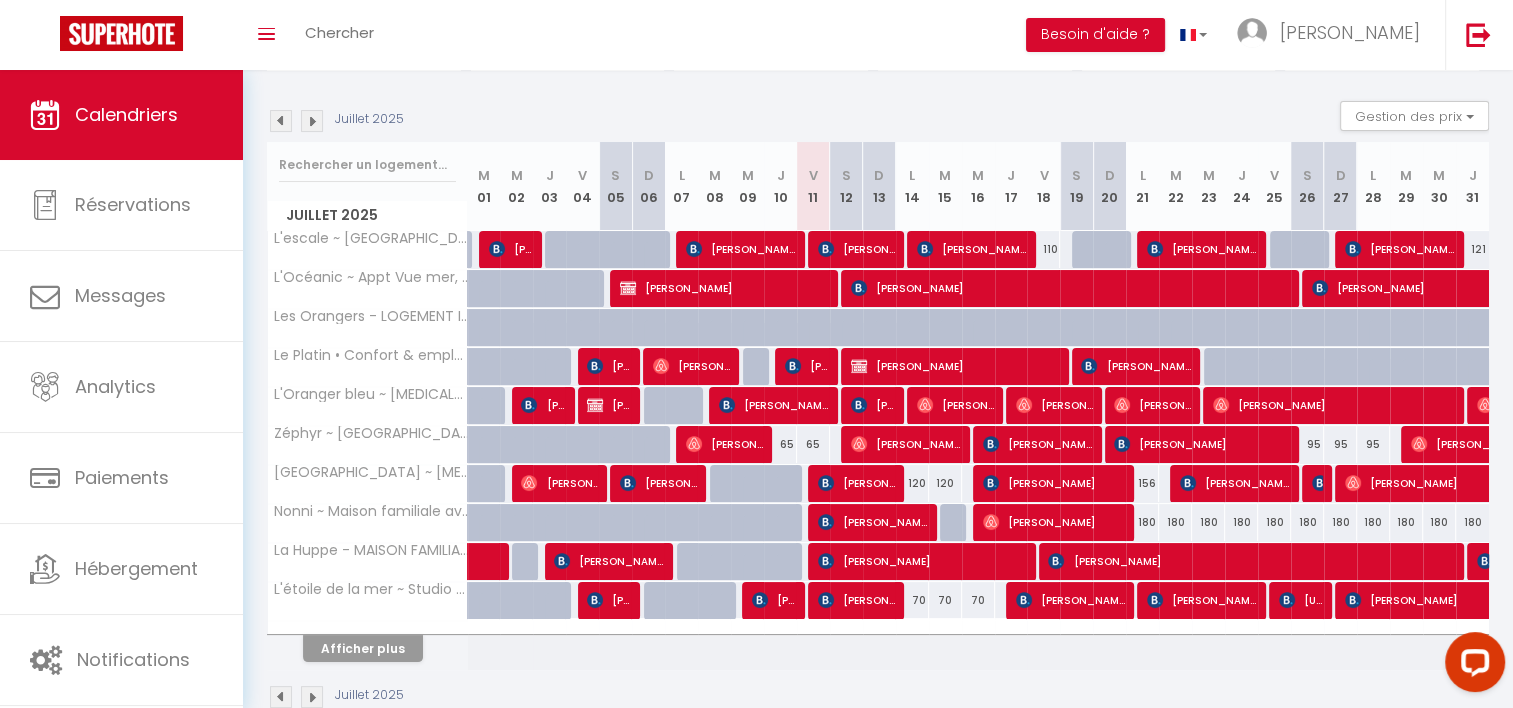 scroll, scrollTop: 227, scrollLeft: 0, axis: vertical 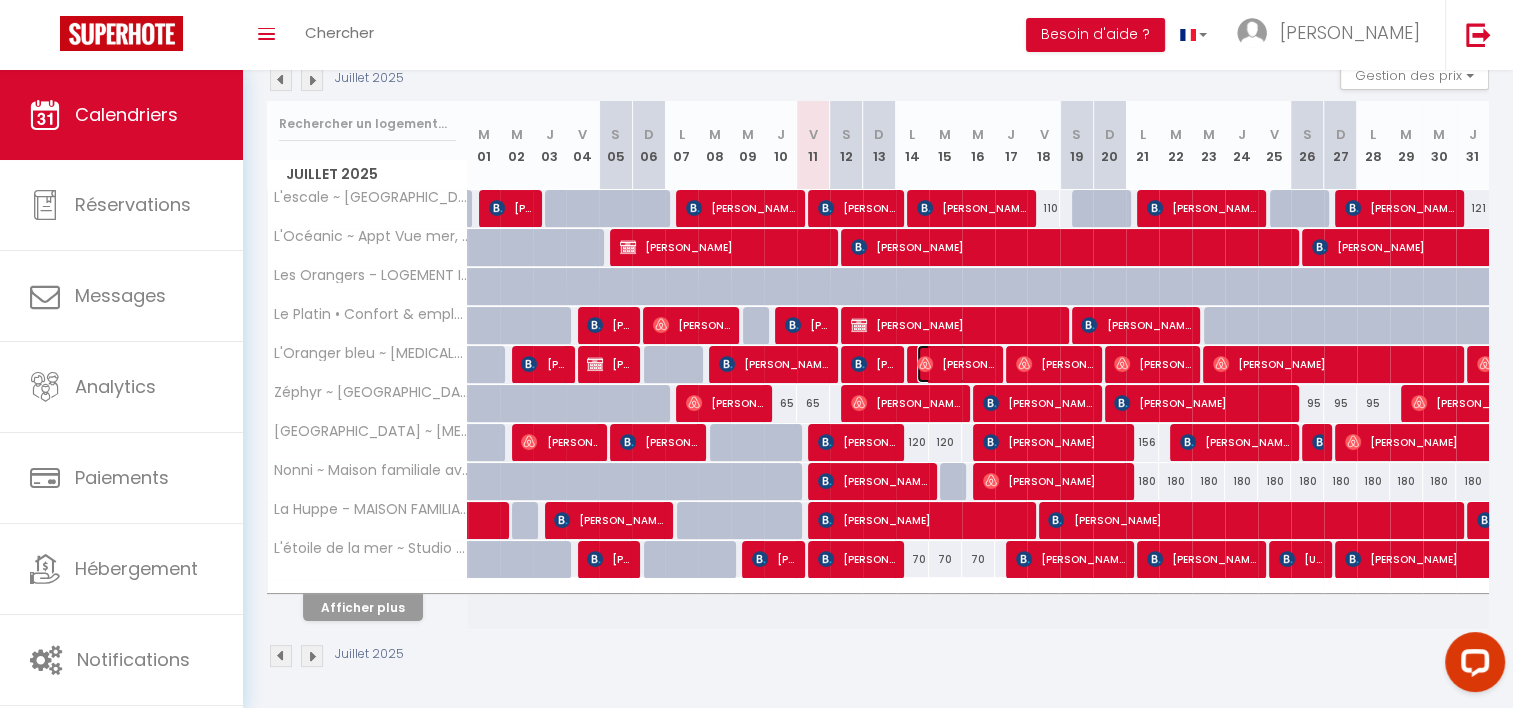 click on "[PERSON_NAME]" at bounding box center (955, 364) 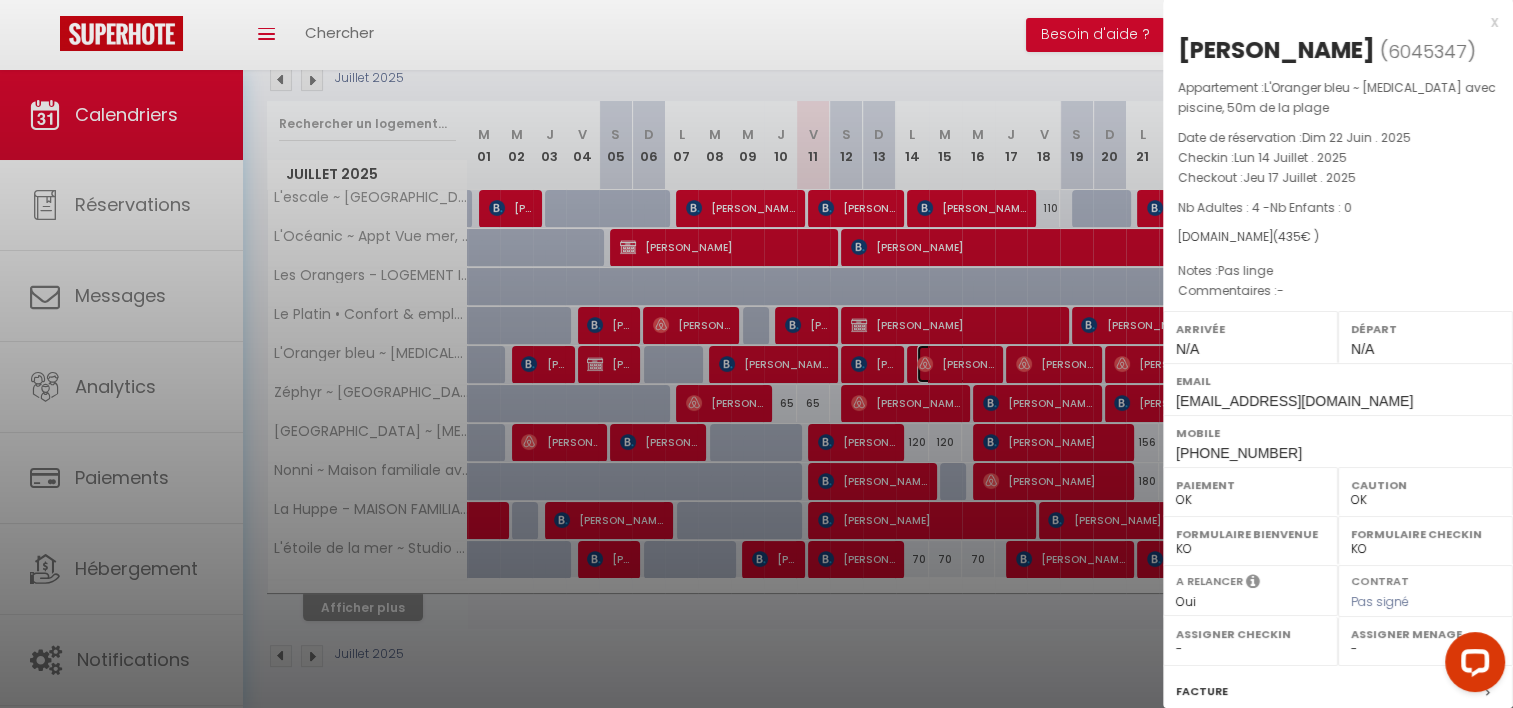 select on "37577" 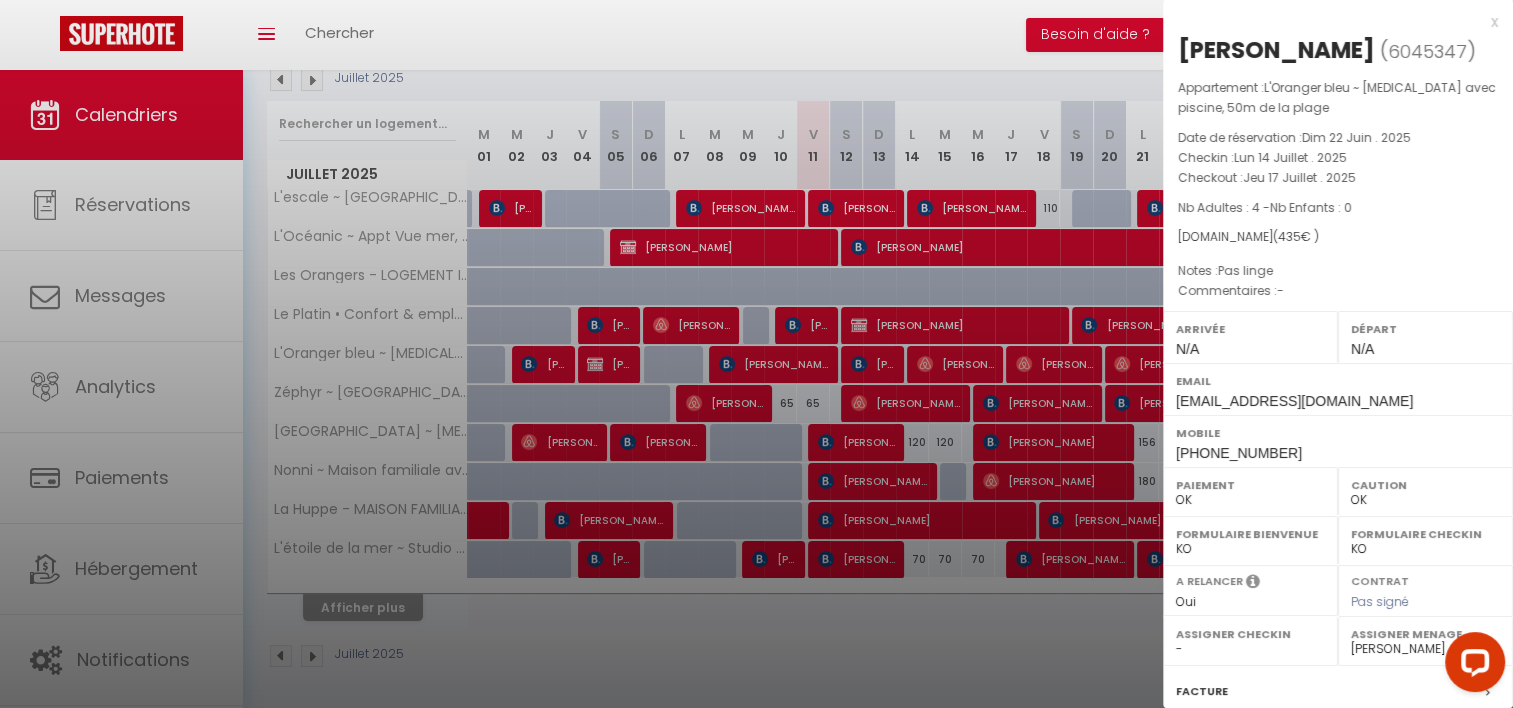 click at bounding box center [756, 354] 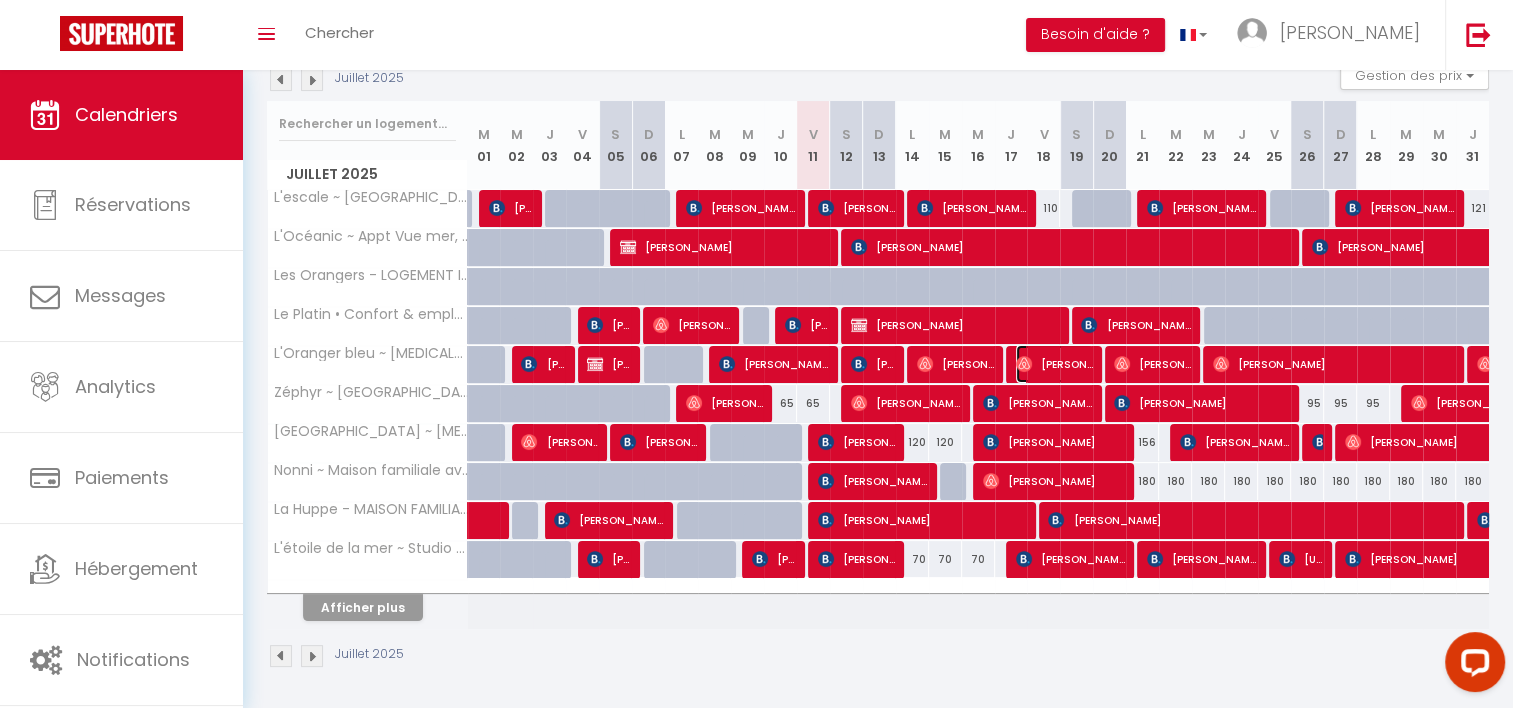 click on "[PERSON_NAME]" at bounding box center [1054, 364] 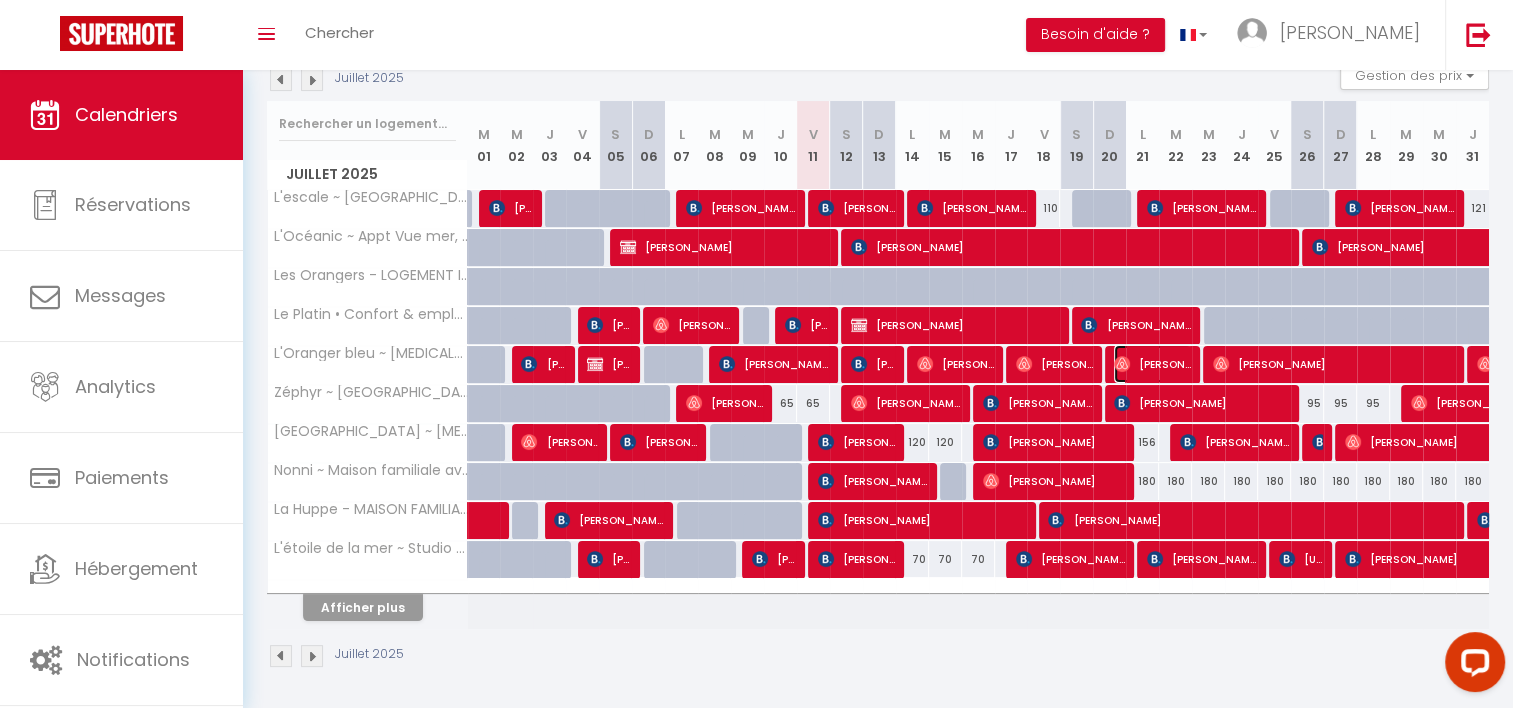 click on "[PERSON_NAME]" at bounding box center (1152, 364) 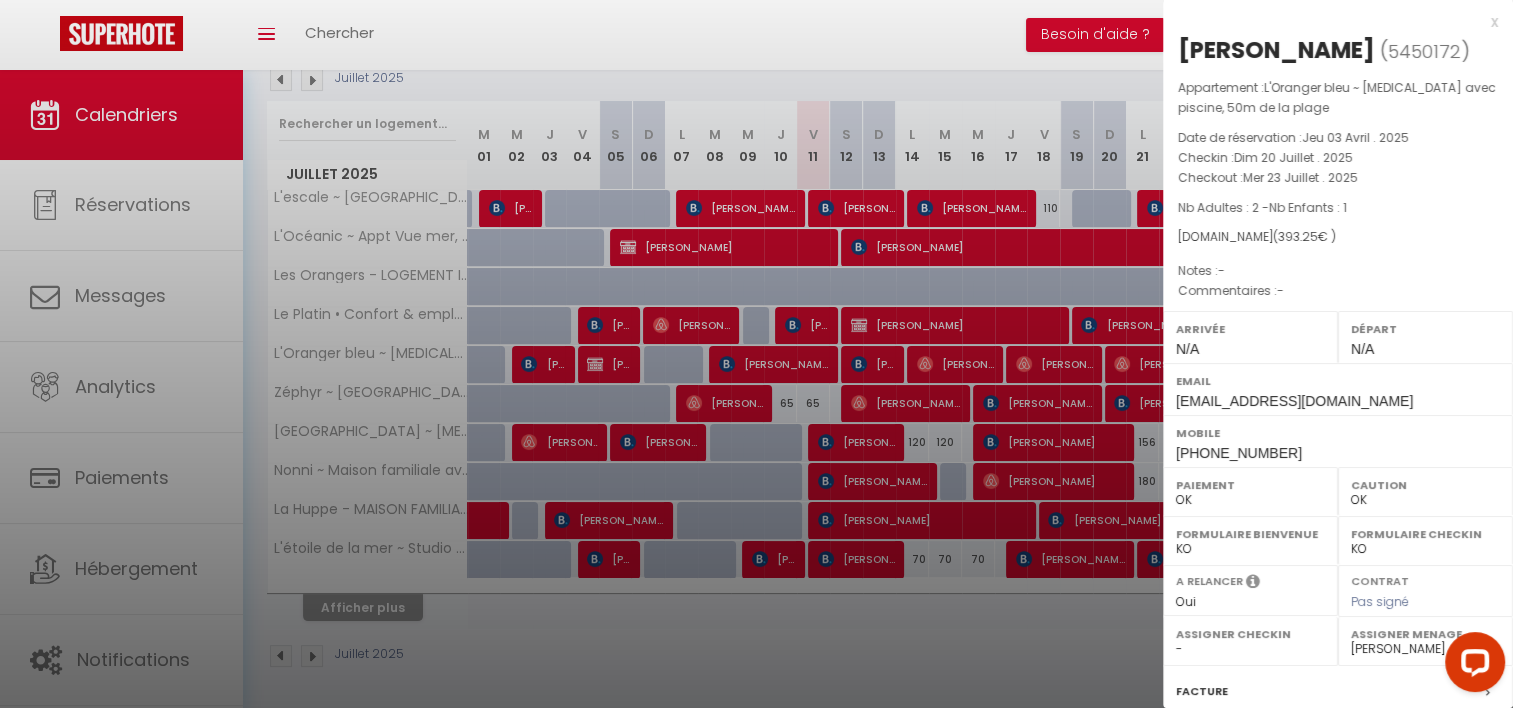 click at bounding box center (756, 354) 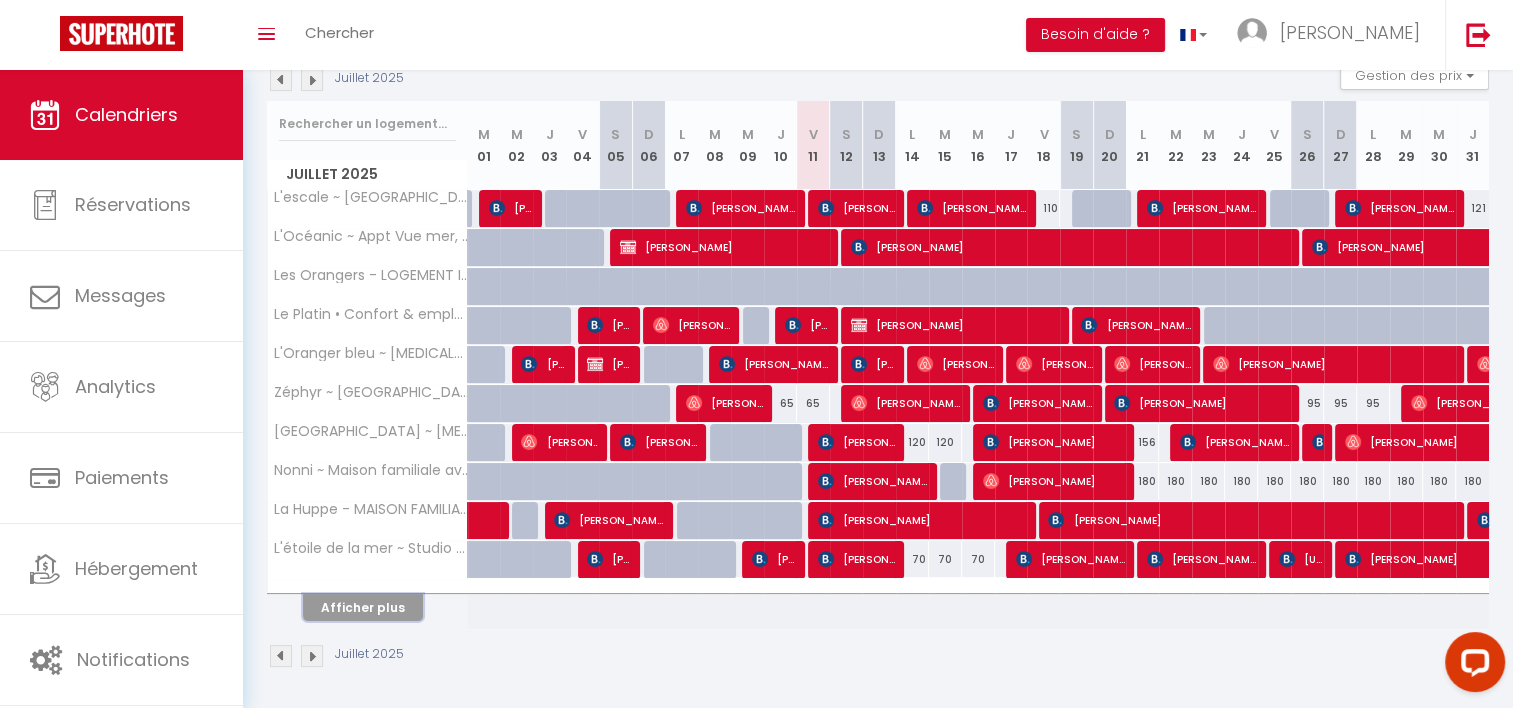 click on "Afficher plus" at bounding box center [363, 607] 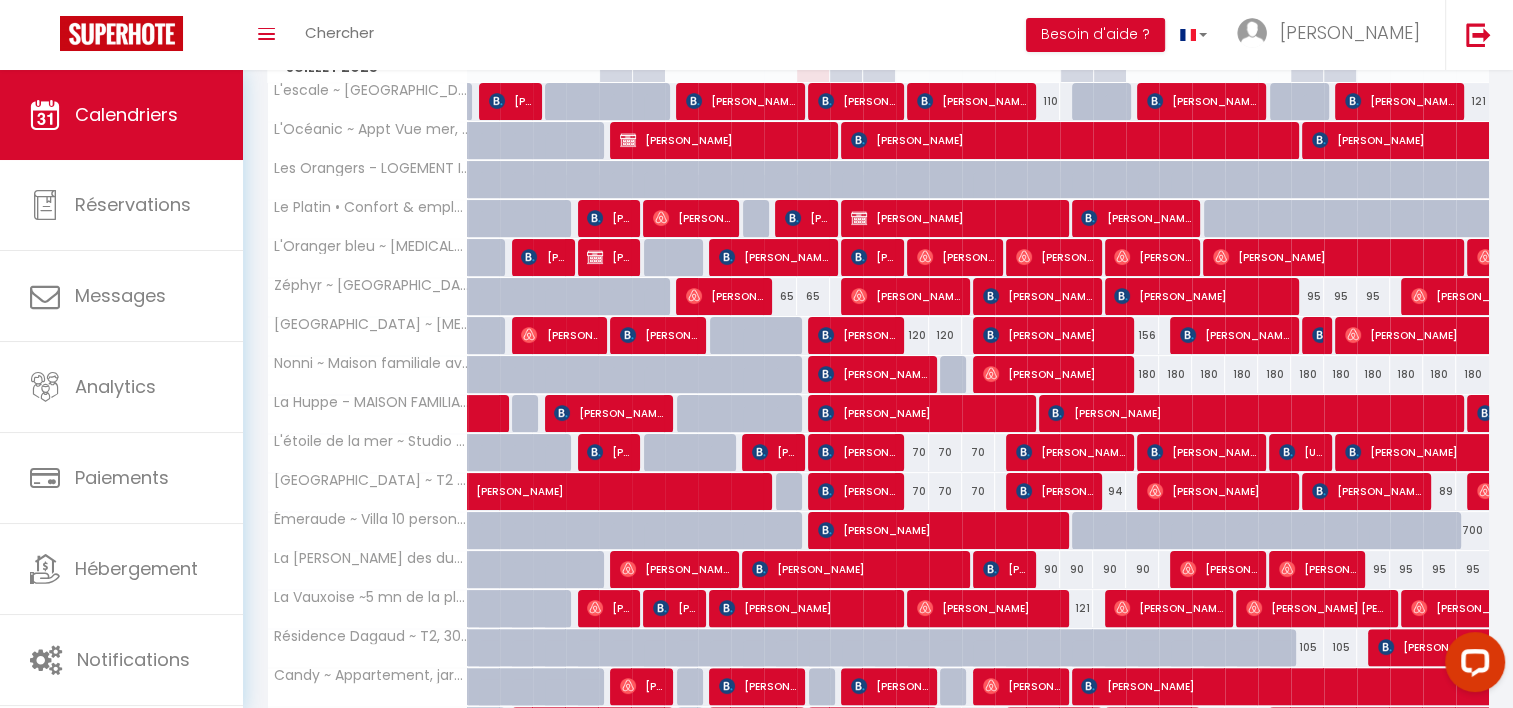 scroll, scrollTop: 328, scrollLeft: 0, axis: vertical 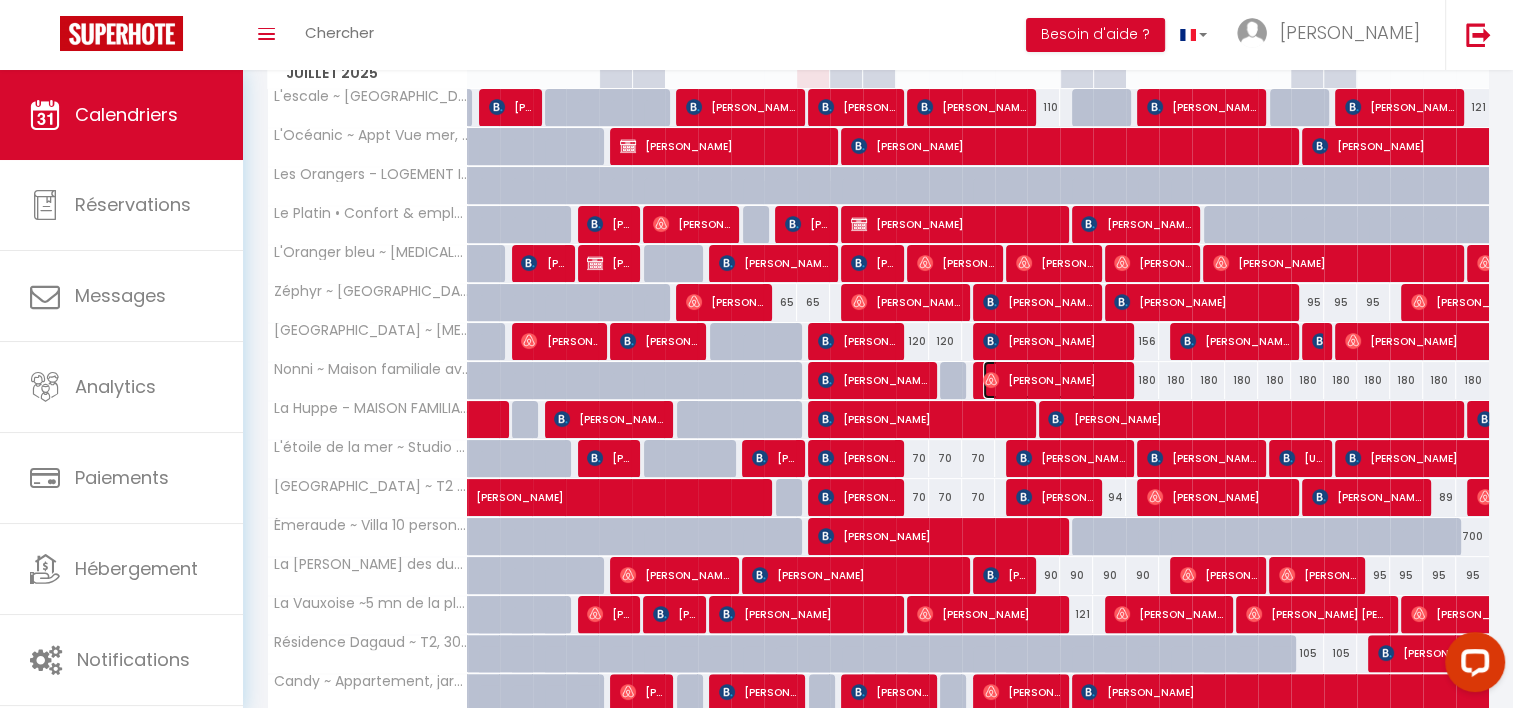 click on "[PERSON_NAME]" at bounding box center (1054, 380) 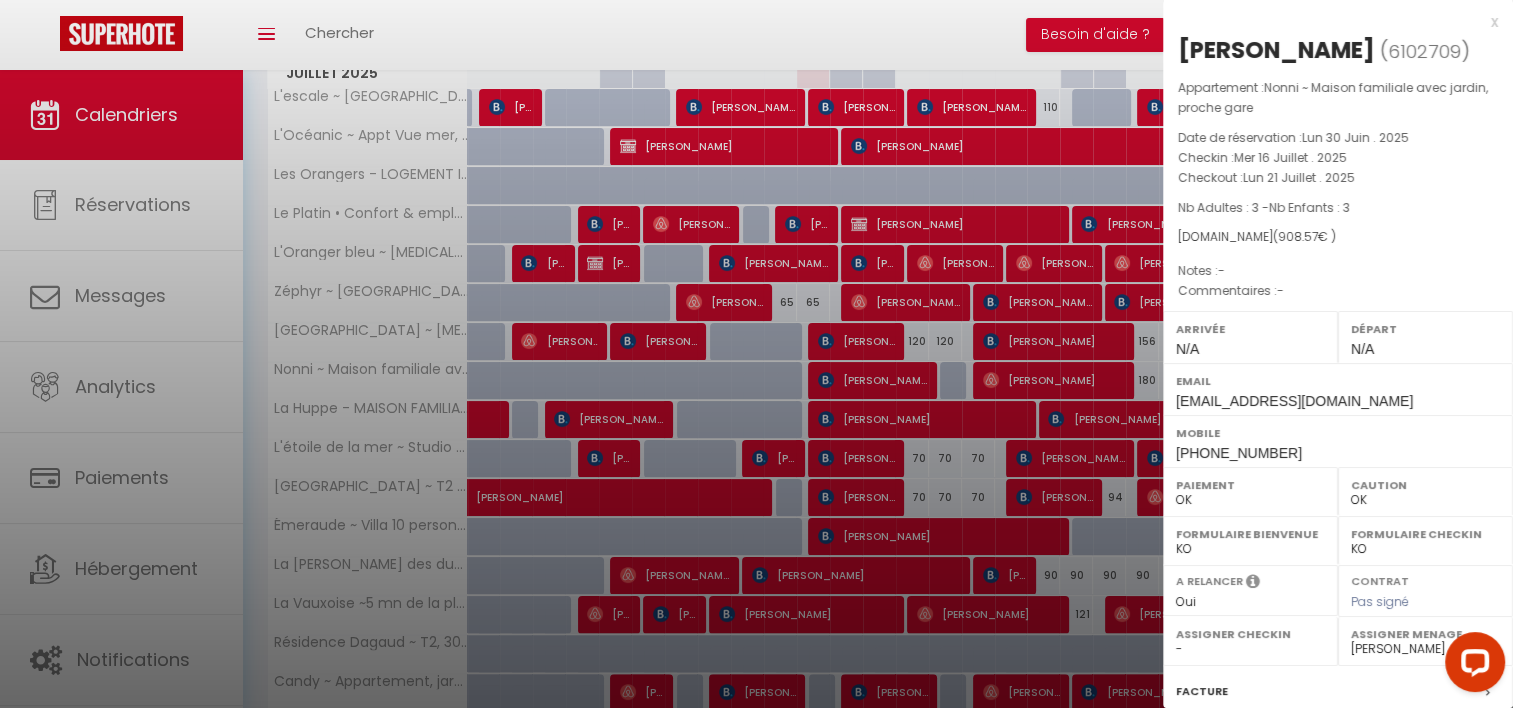click at bounding box center (756, 354) 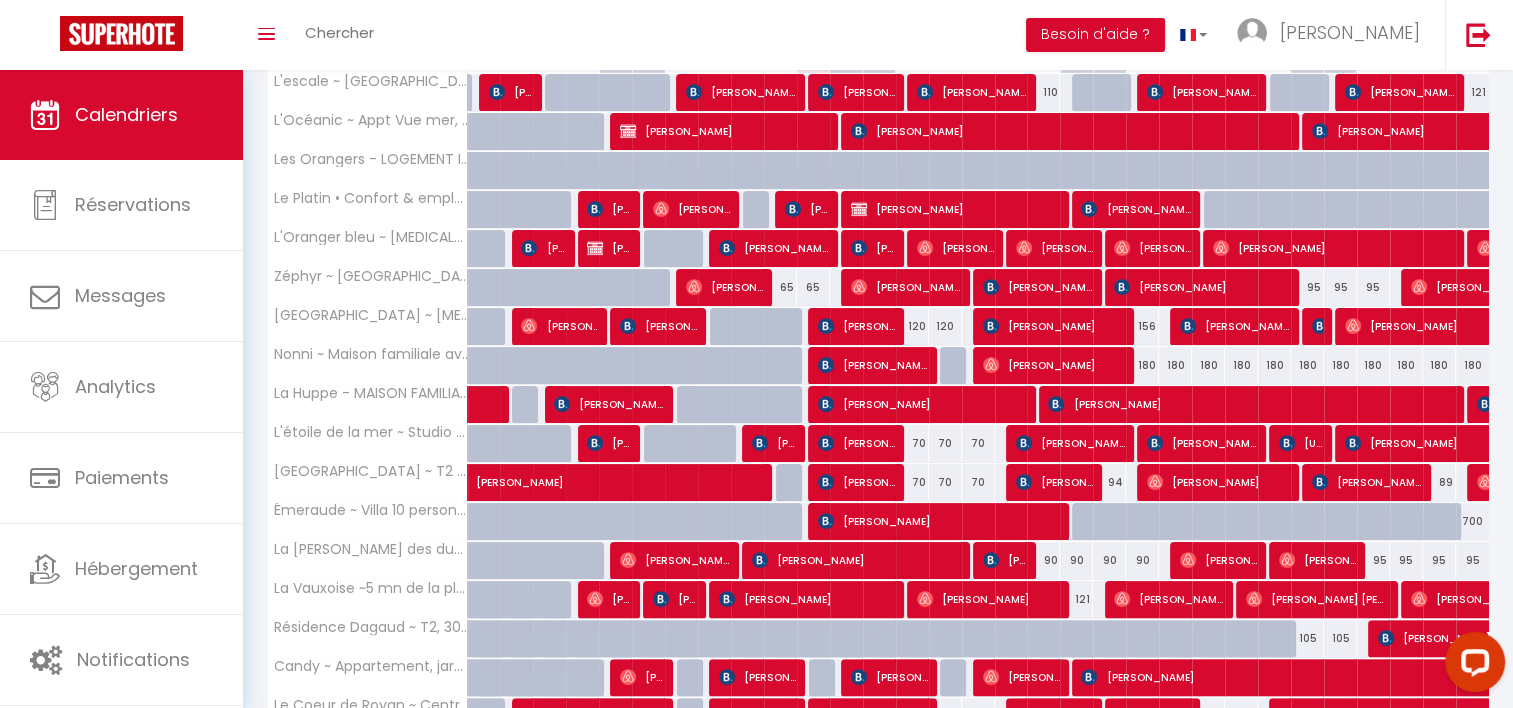 scroll, scrollTop: 367, scrollLeft: 0, axis: vertical 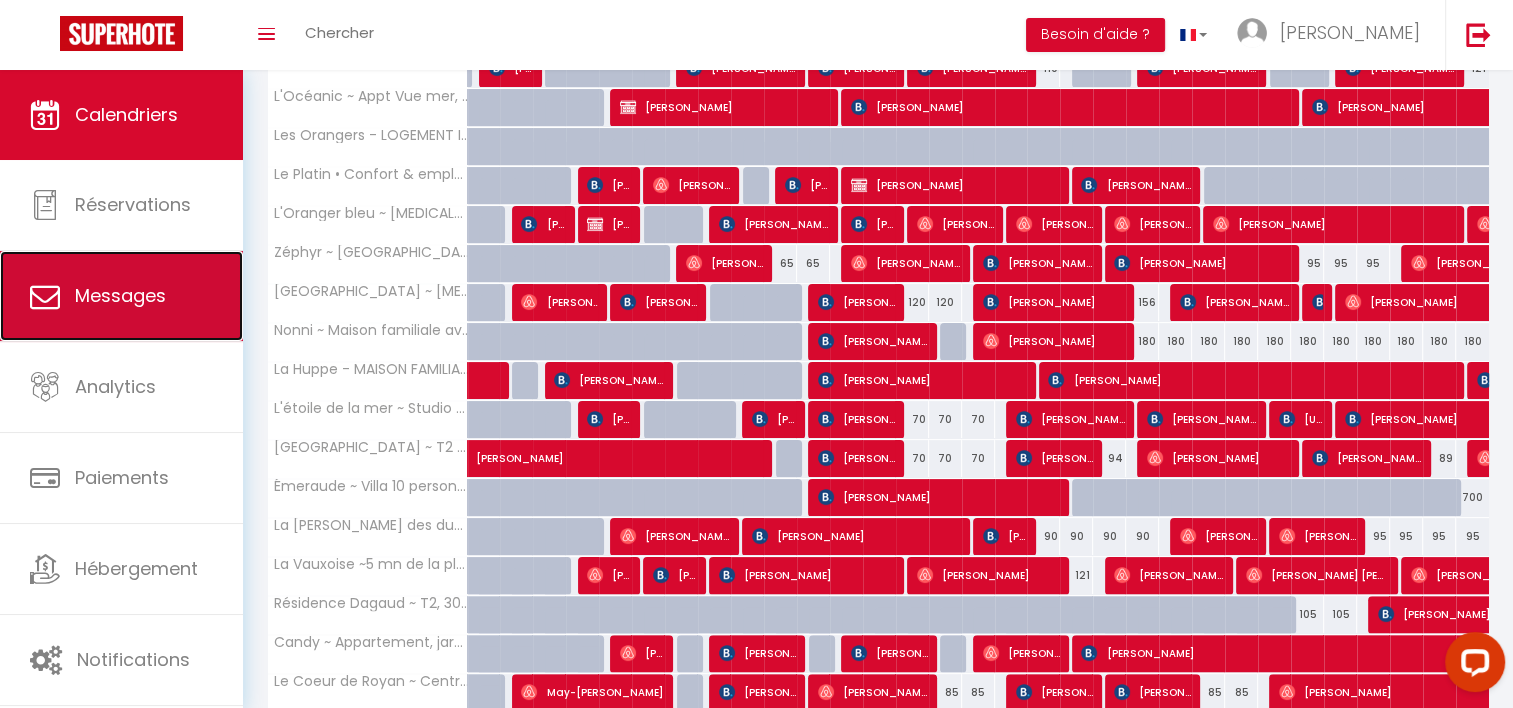 click on "Messages" at bounding box center (121, 296) 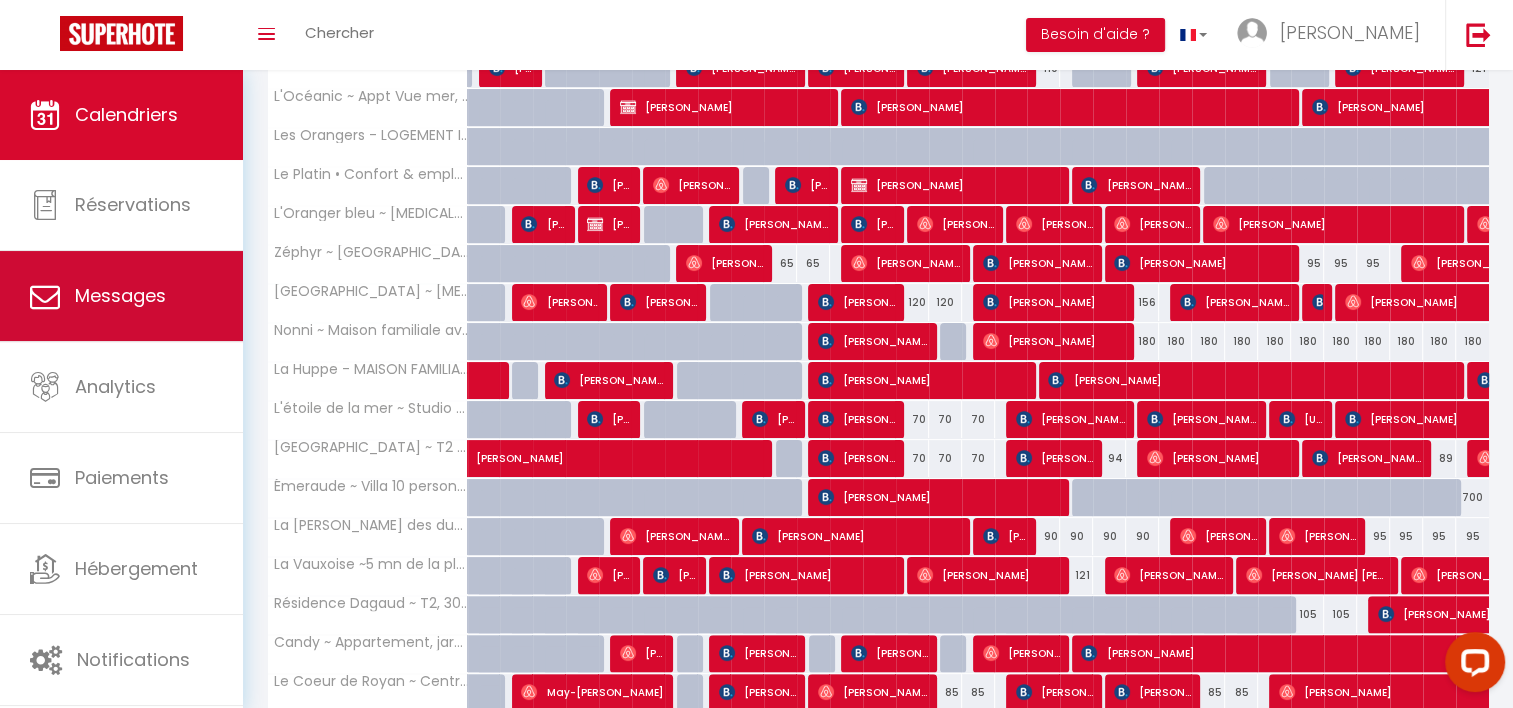 scroll, scrollTop: 0, scrollLeft: 0, axis: both 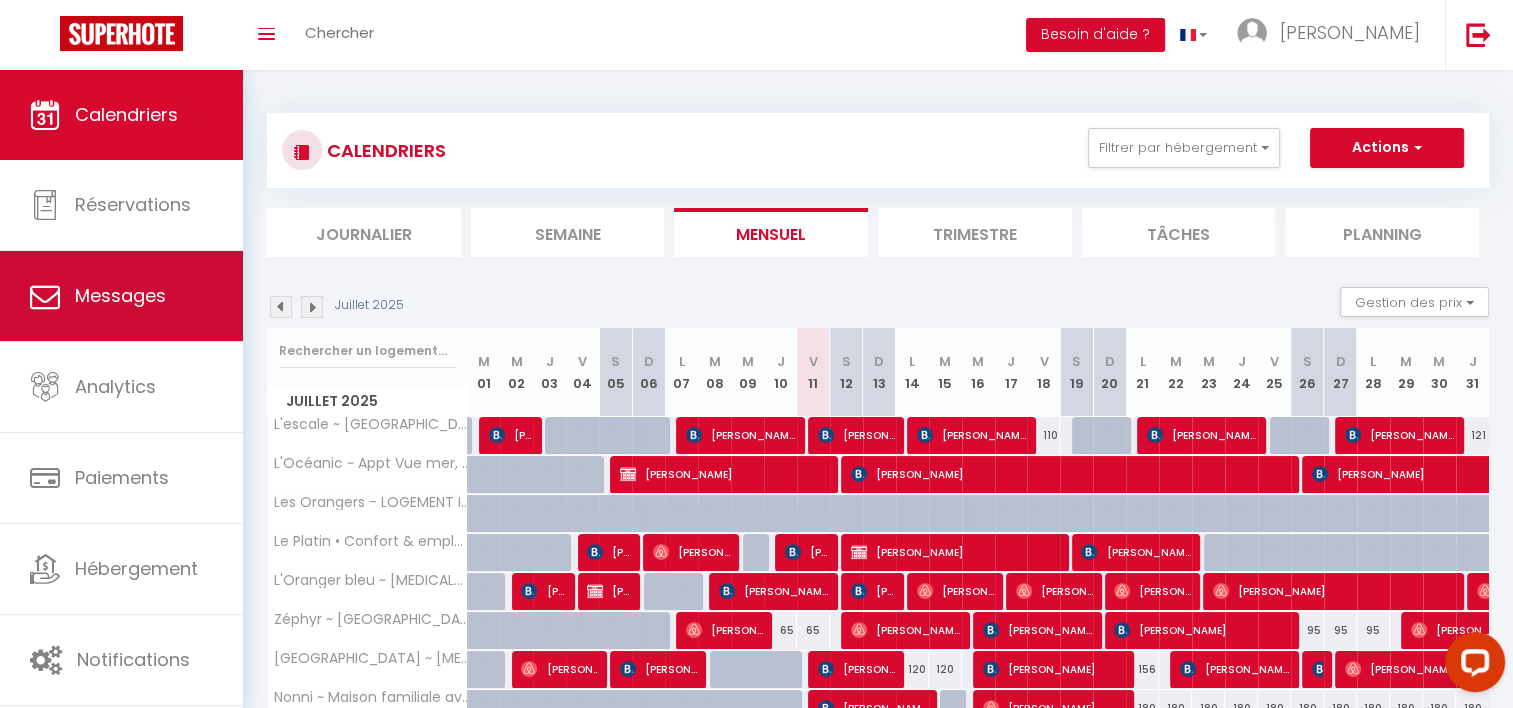 select on "message" 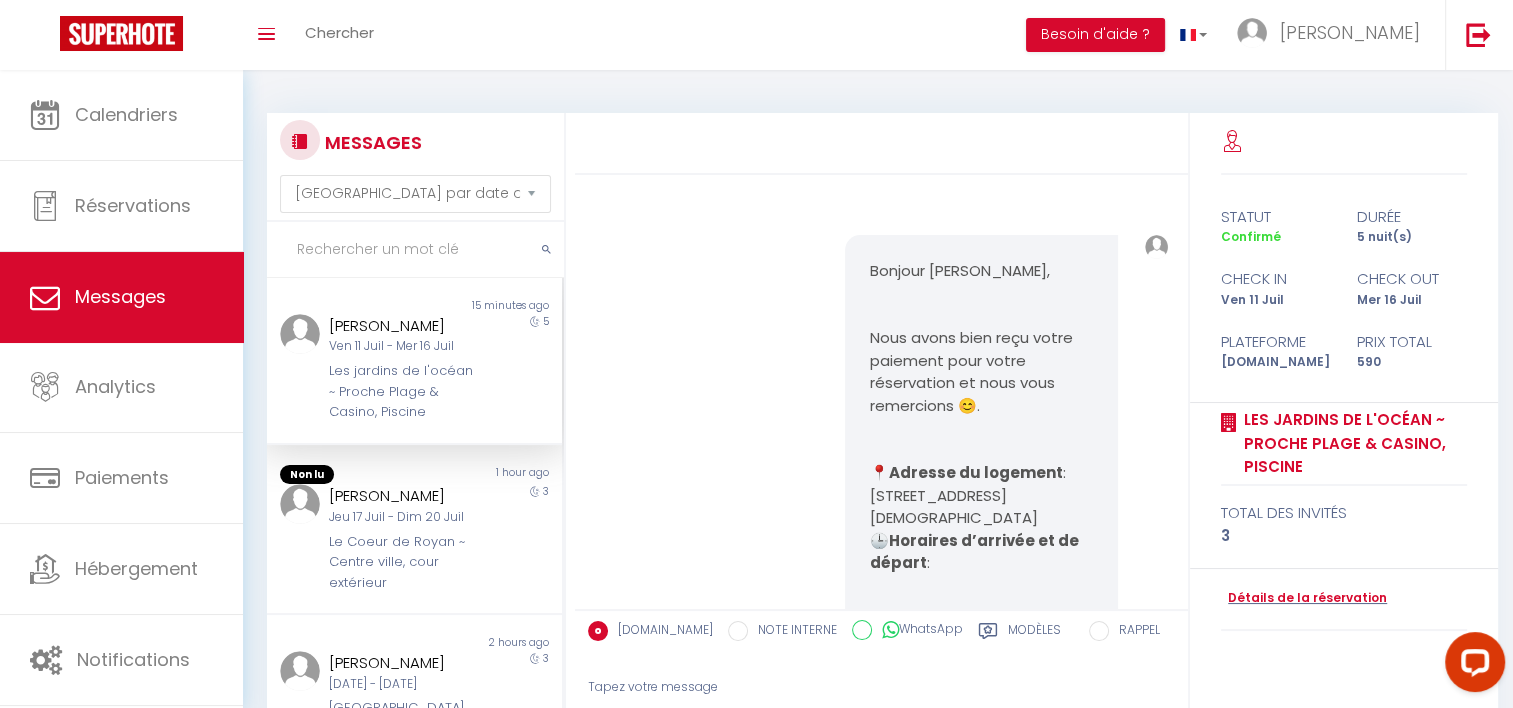 scroll, scrollTop: 17604, scrollLeft: 0, axis: vertical 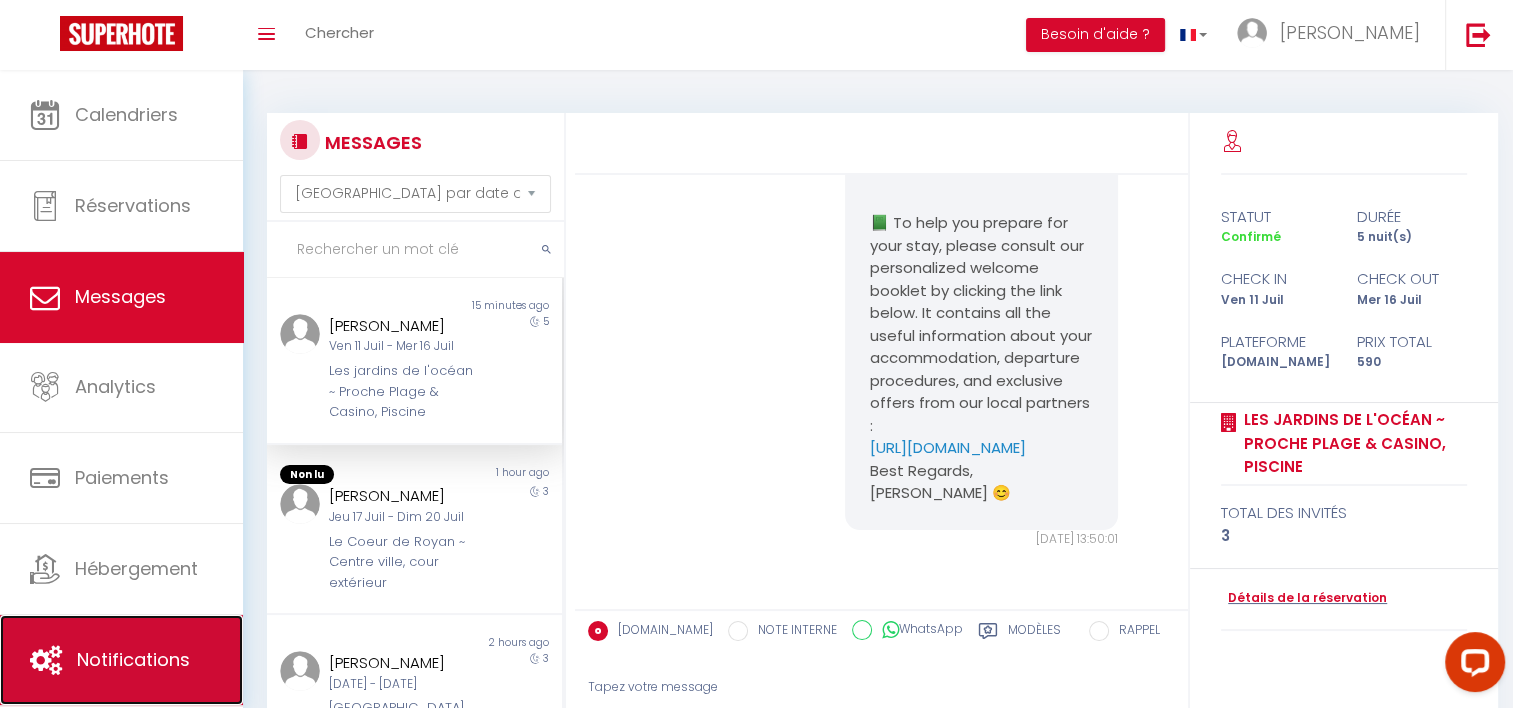 click on "Notifications" at bounding box center [133, 659] 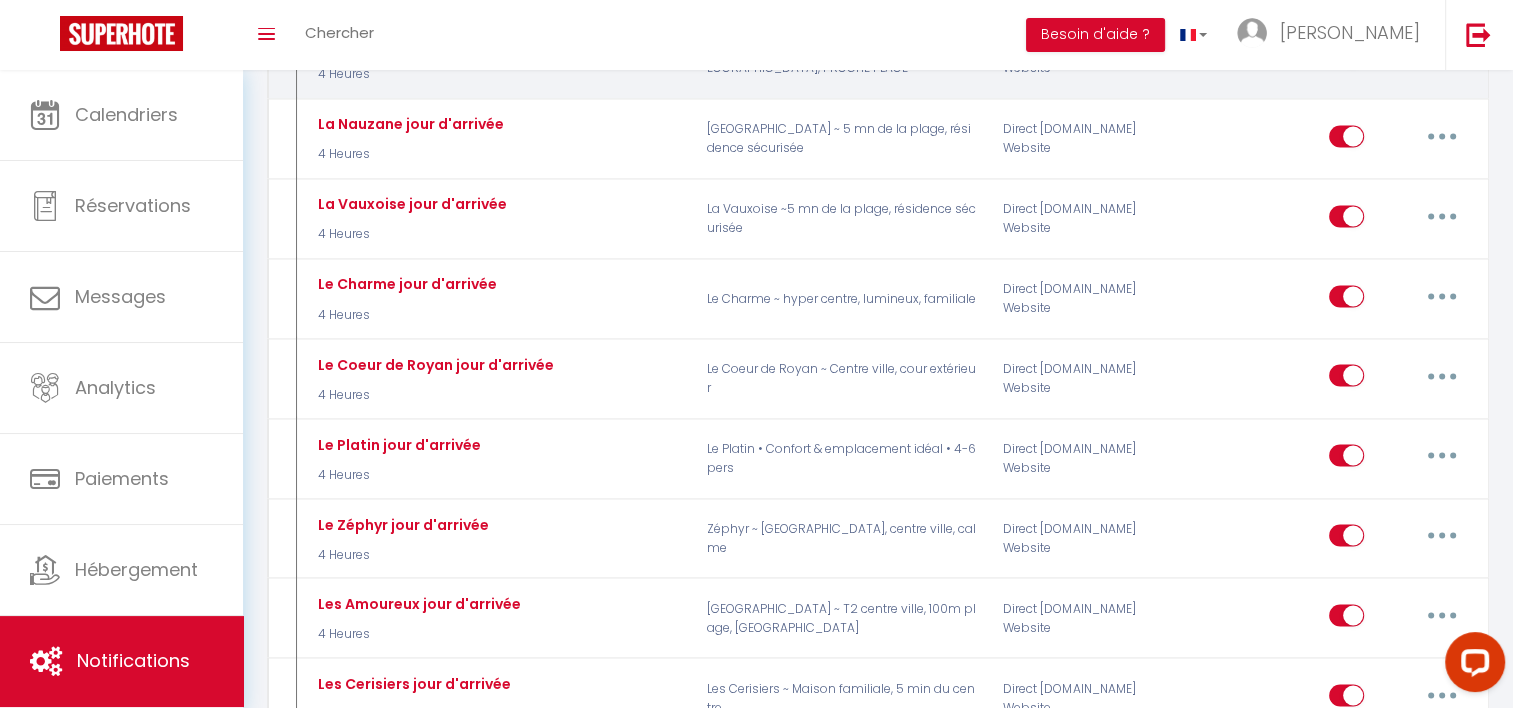 scroll, scrollTop: 3488, scrollLeft: 0, axis: vertical 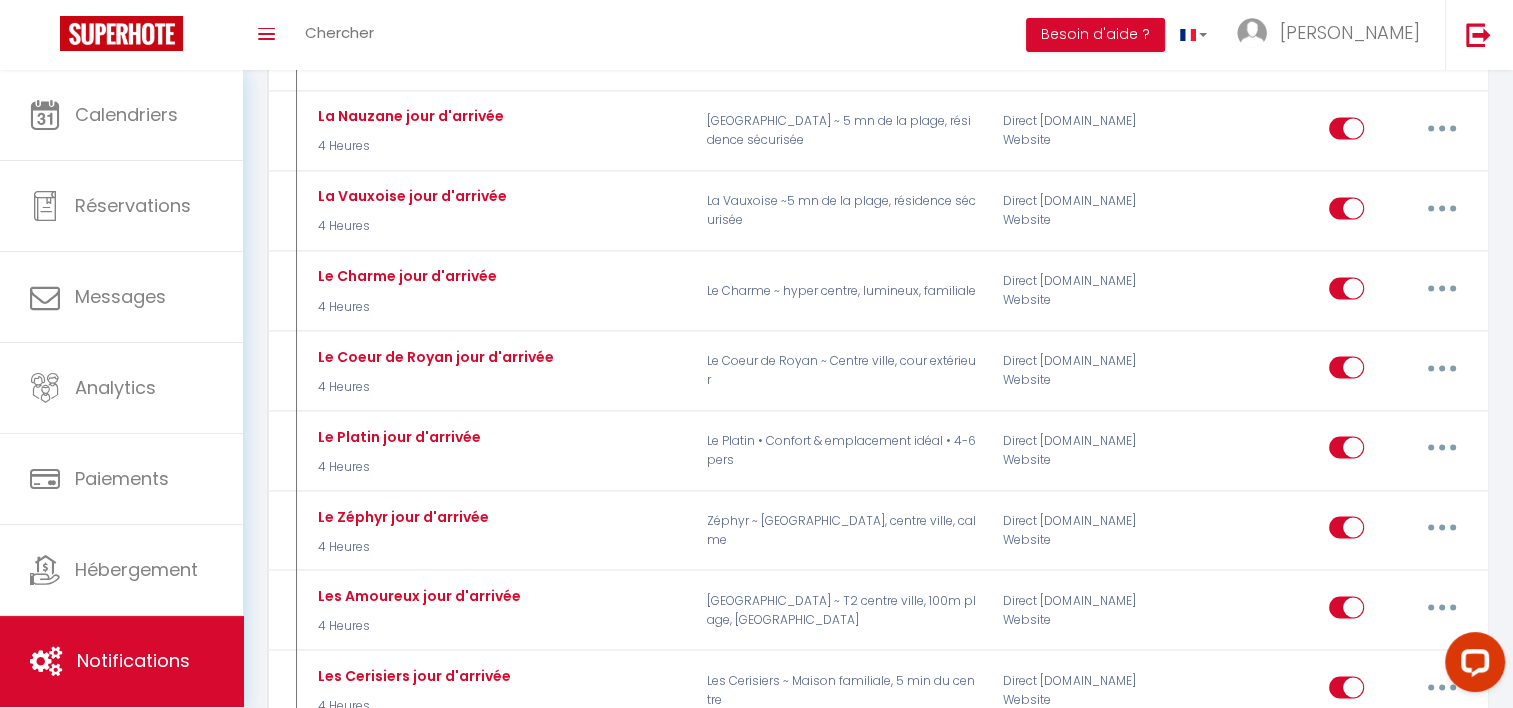 click at bounding box center (1442, 767) 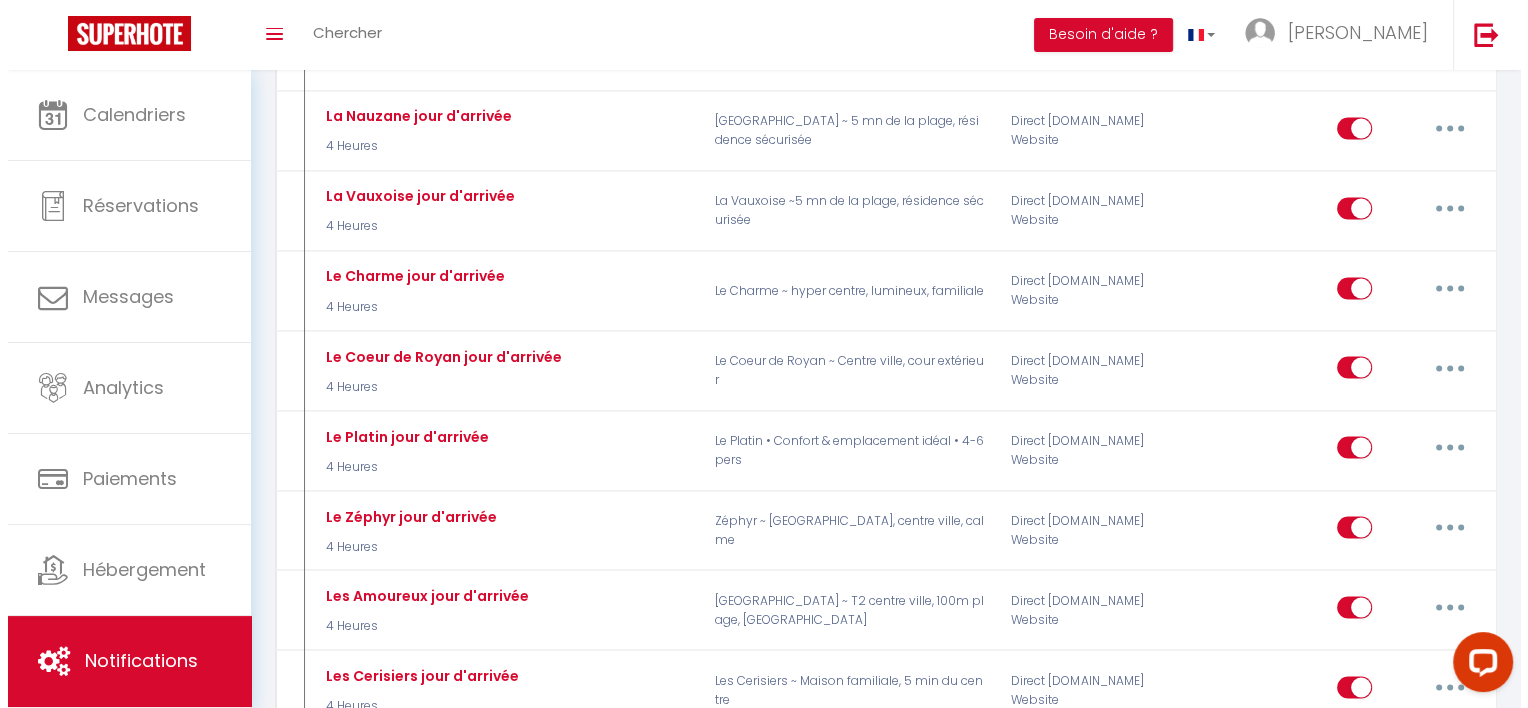 scroll, scrollTop: 3431, scrollLeft: 0, axis: vertical 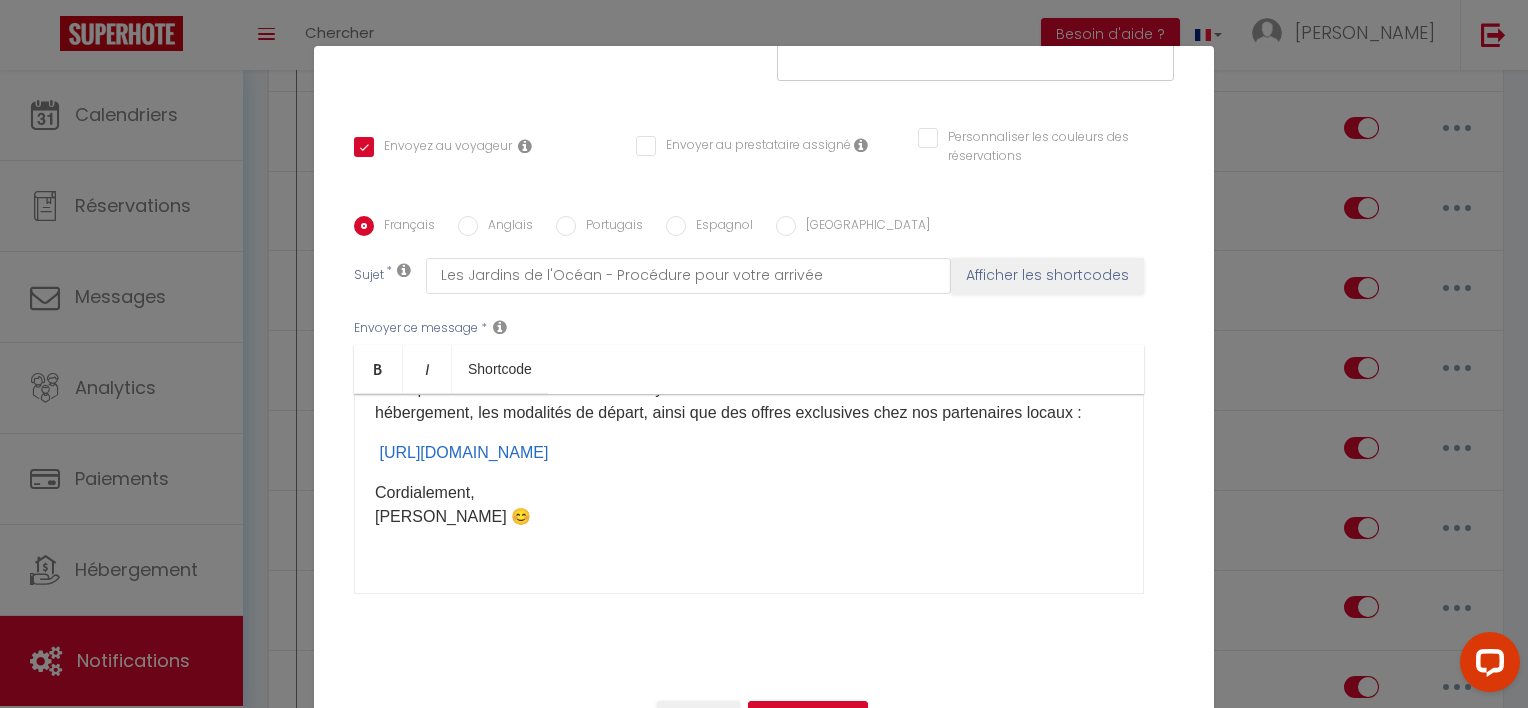 drag, startPoint x: 364, startPoint y: 453, endPoint x: 1073, endPoint y: 448, distance: 709.01764 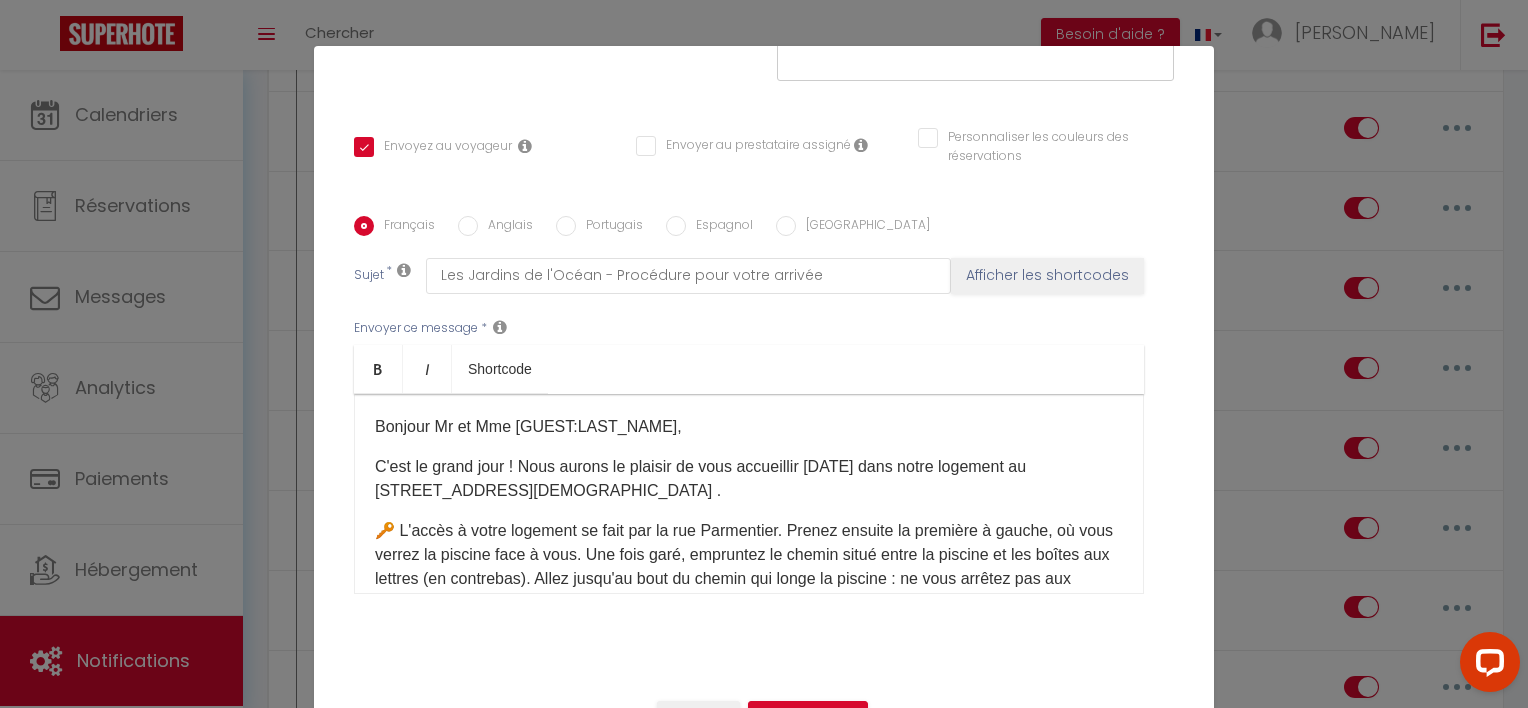 scroll, scrollTop: 0, scrollLeft: 0, axis: both 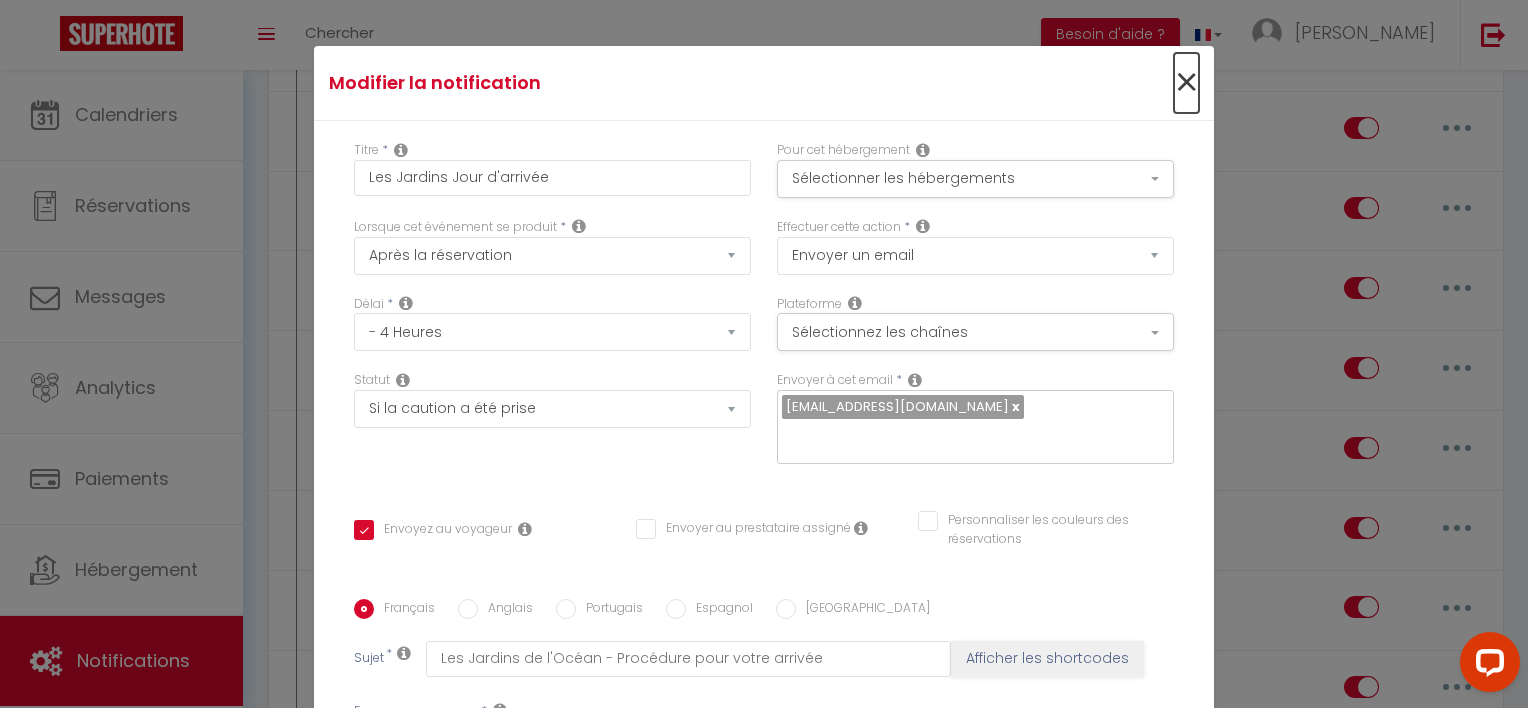click on "×" at bounding box center [1186, 83] 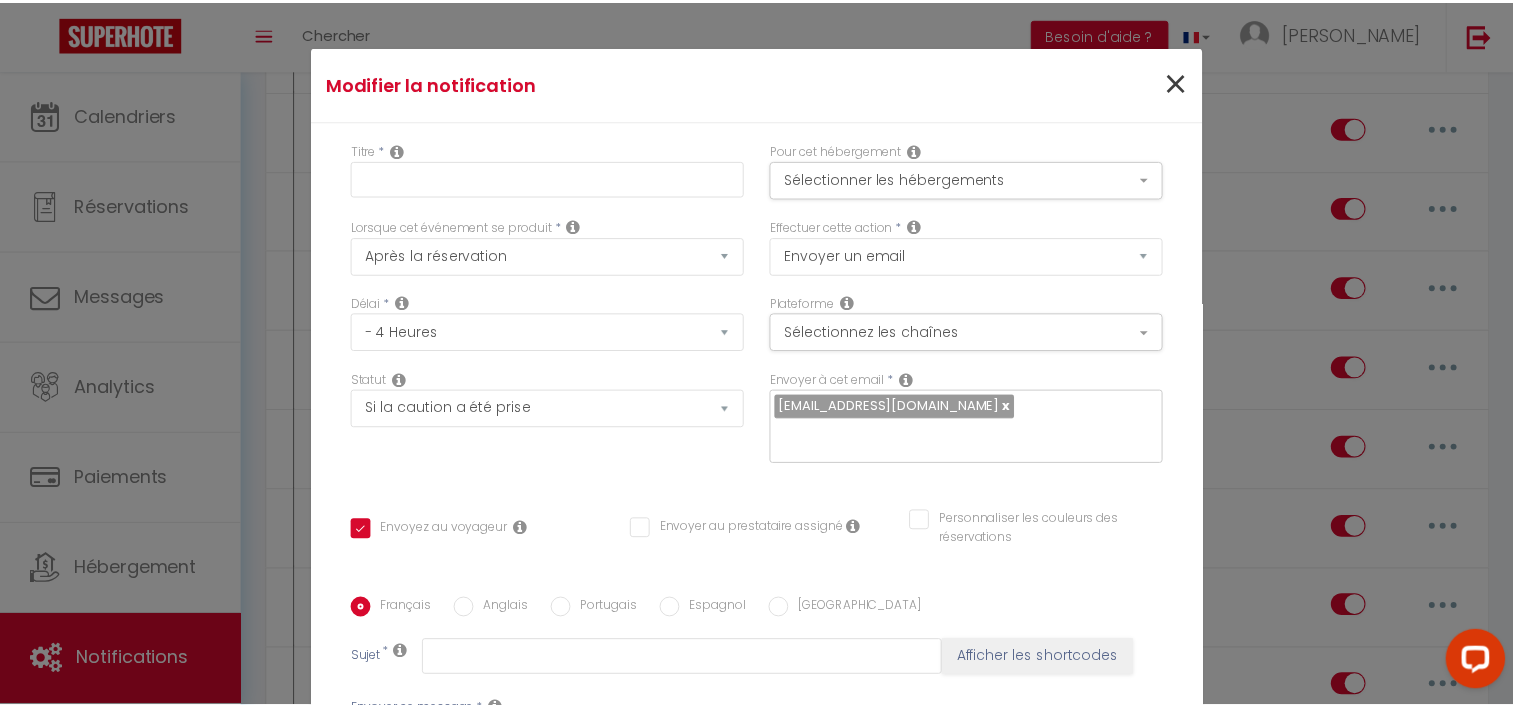 scroll, scrollTop: 3488, scrollLeft: 0, axis: vertical 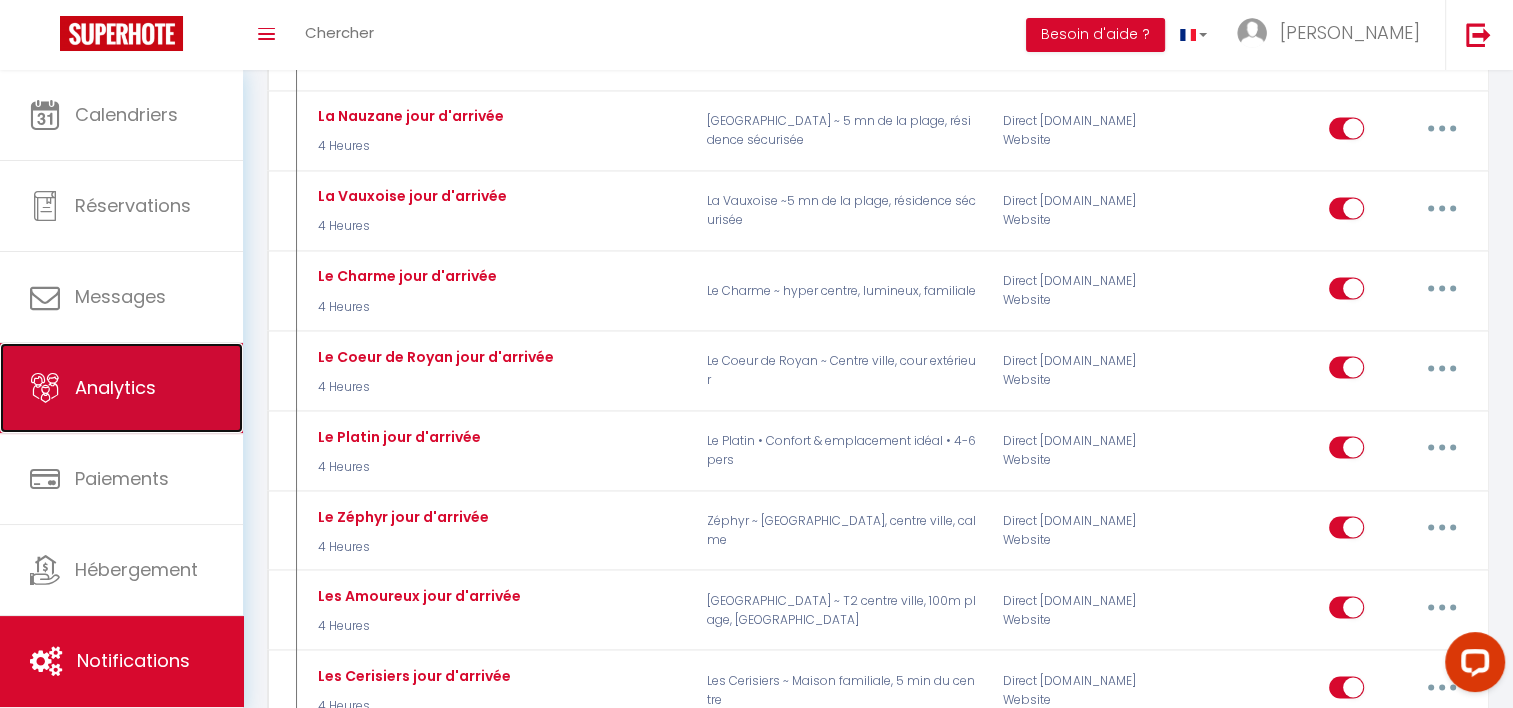 click on "Analytics" at bounding box center (121, 388) 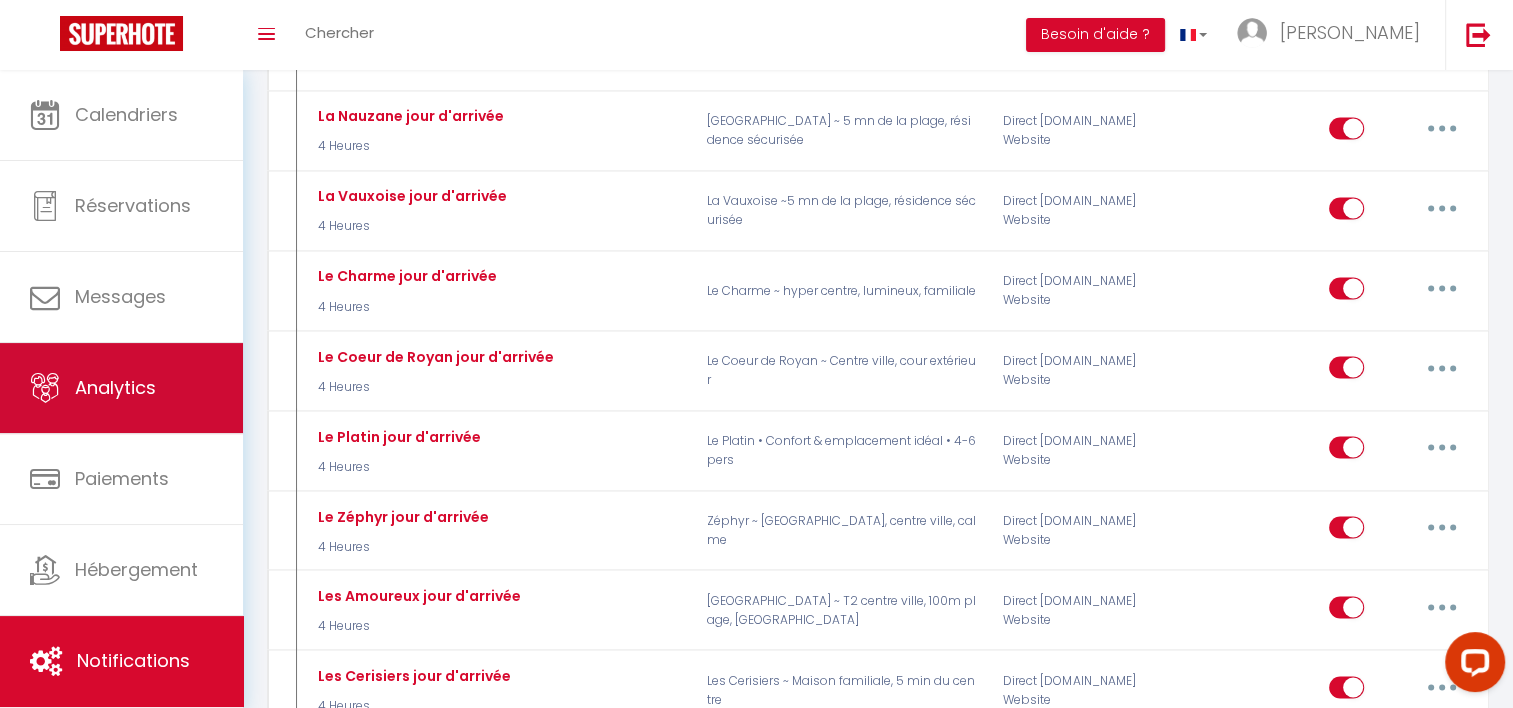scroll, scrollTop: 0, scrollLeft: 0, axis: both 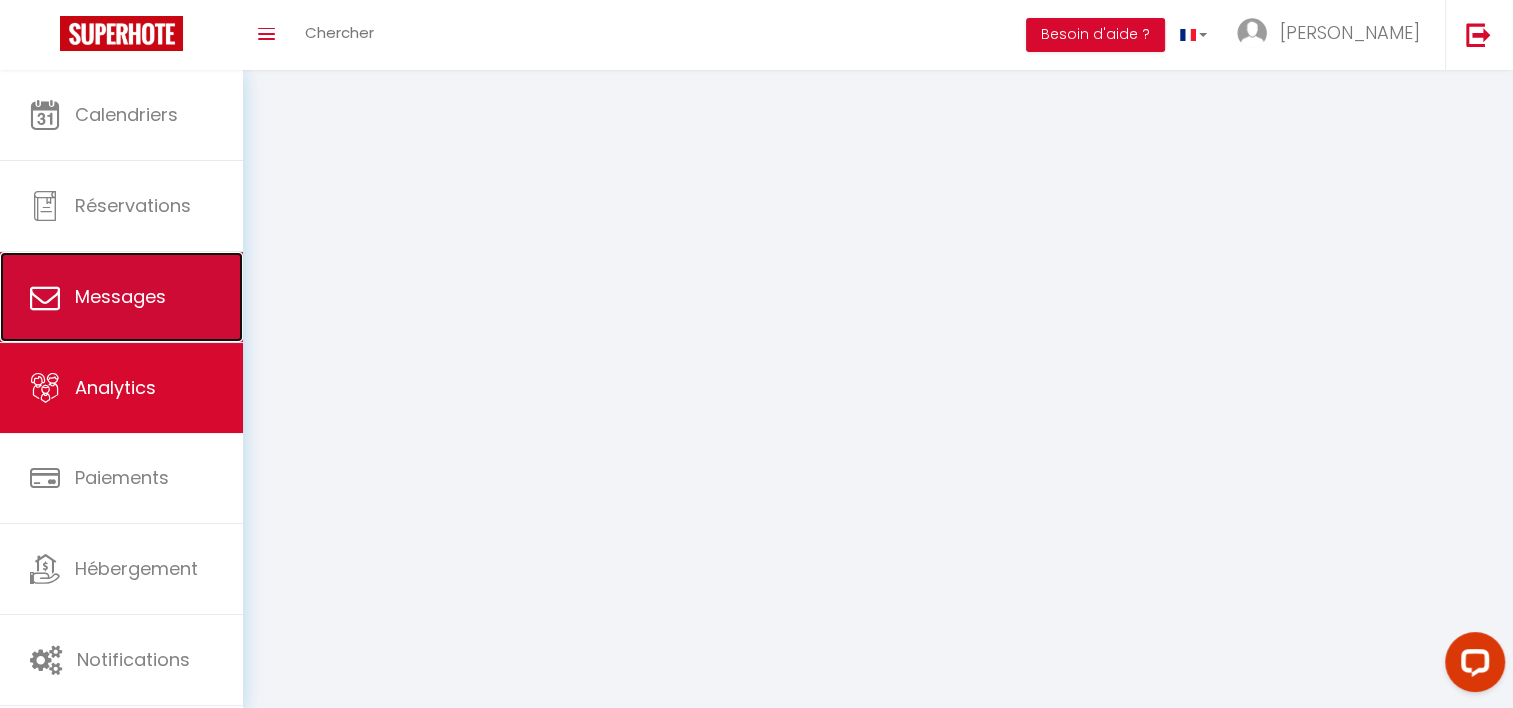 click on "Messages" at bounding box center (121, 297) 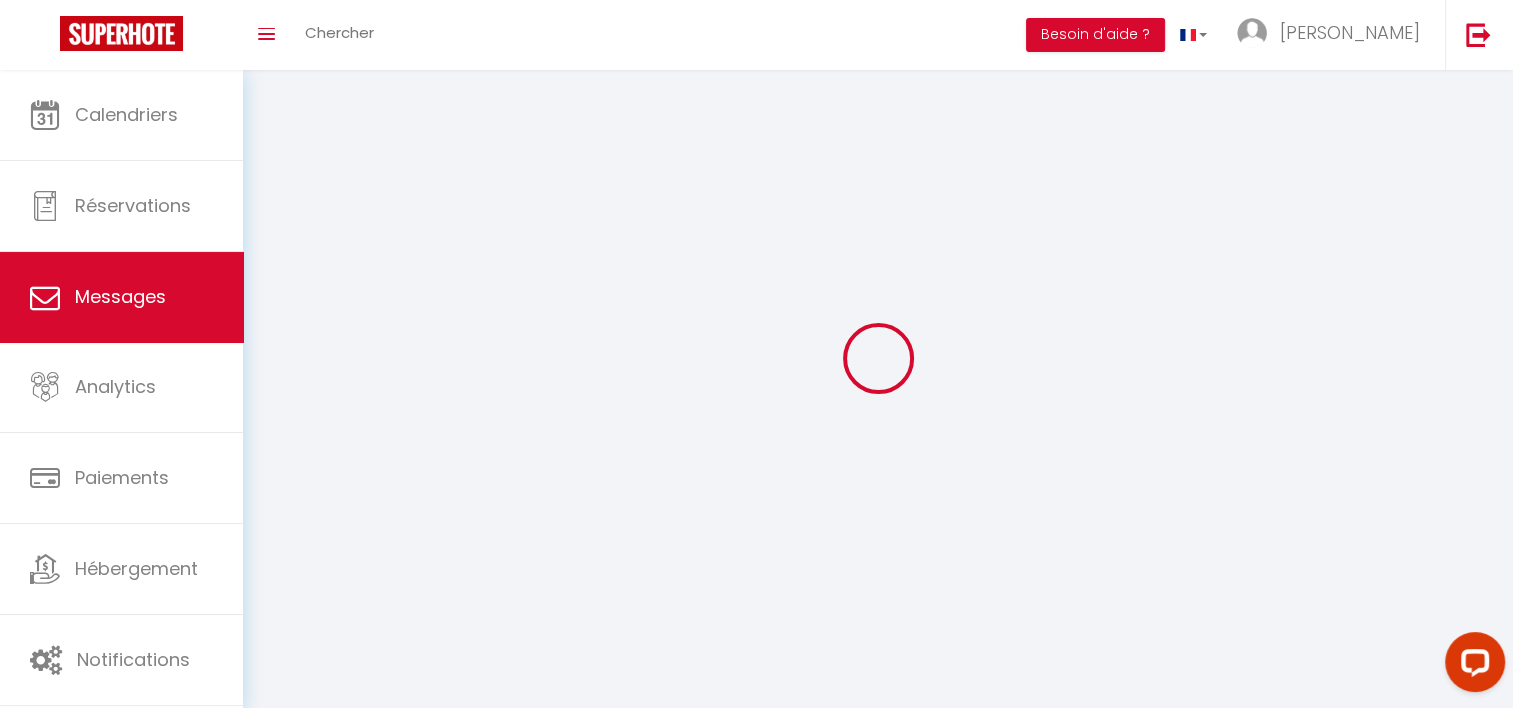 select on "2025" 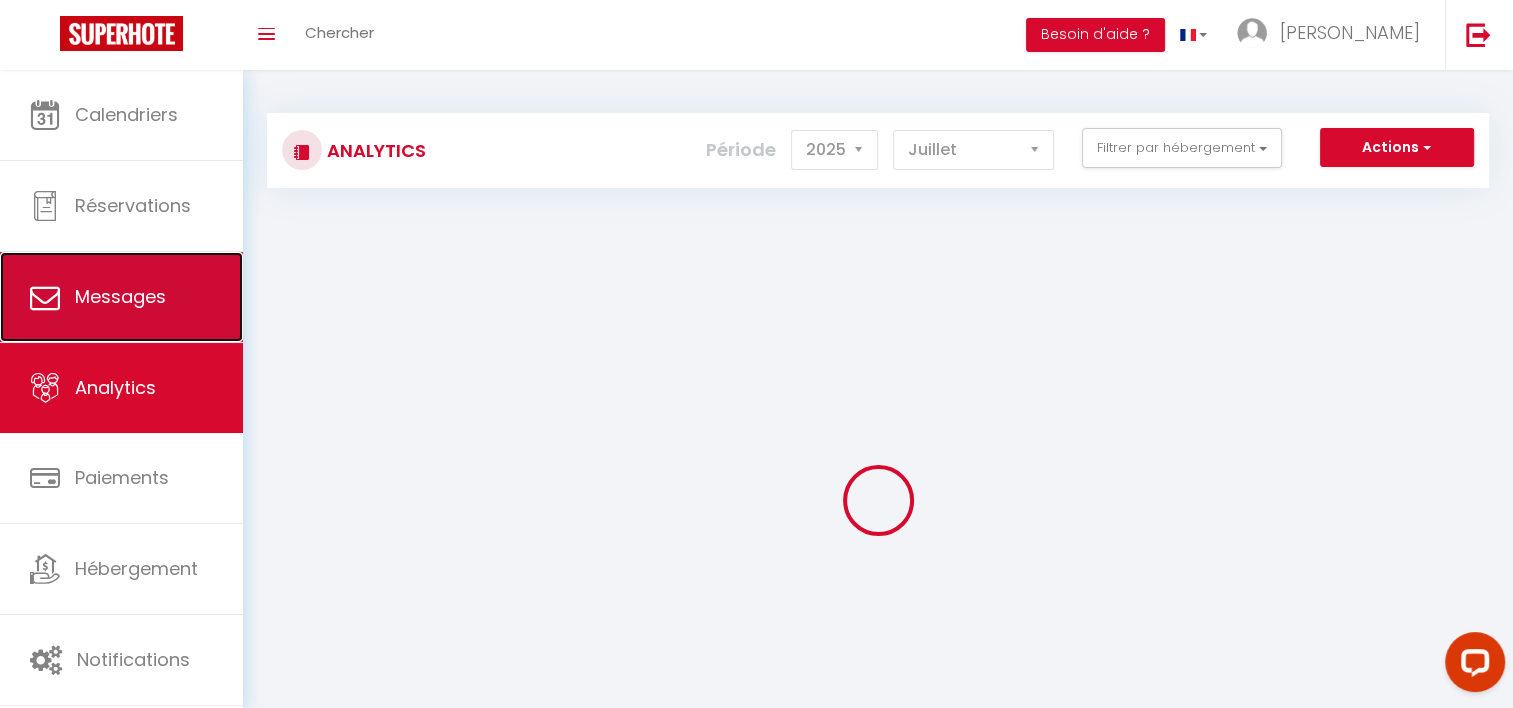 click on "Messages" at bounding box center (121, 297) 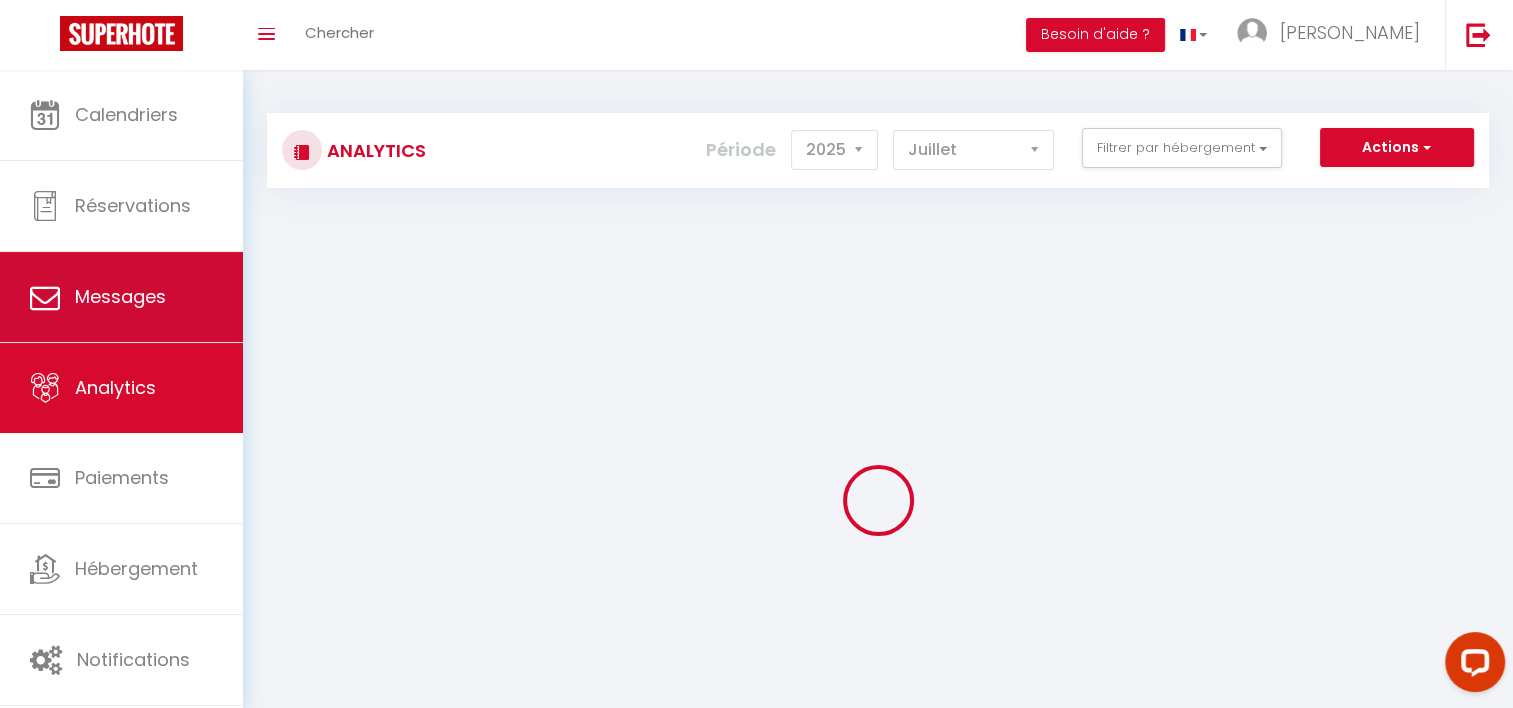 select on "message" 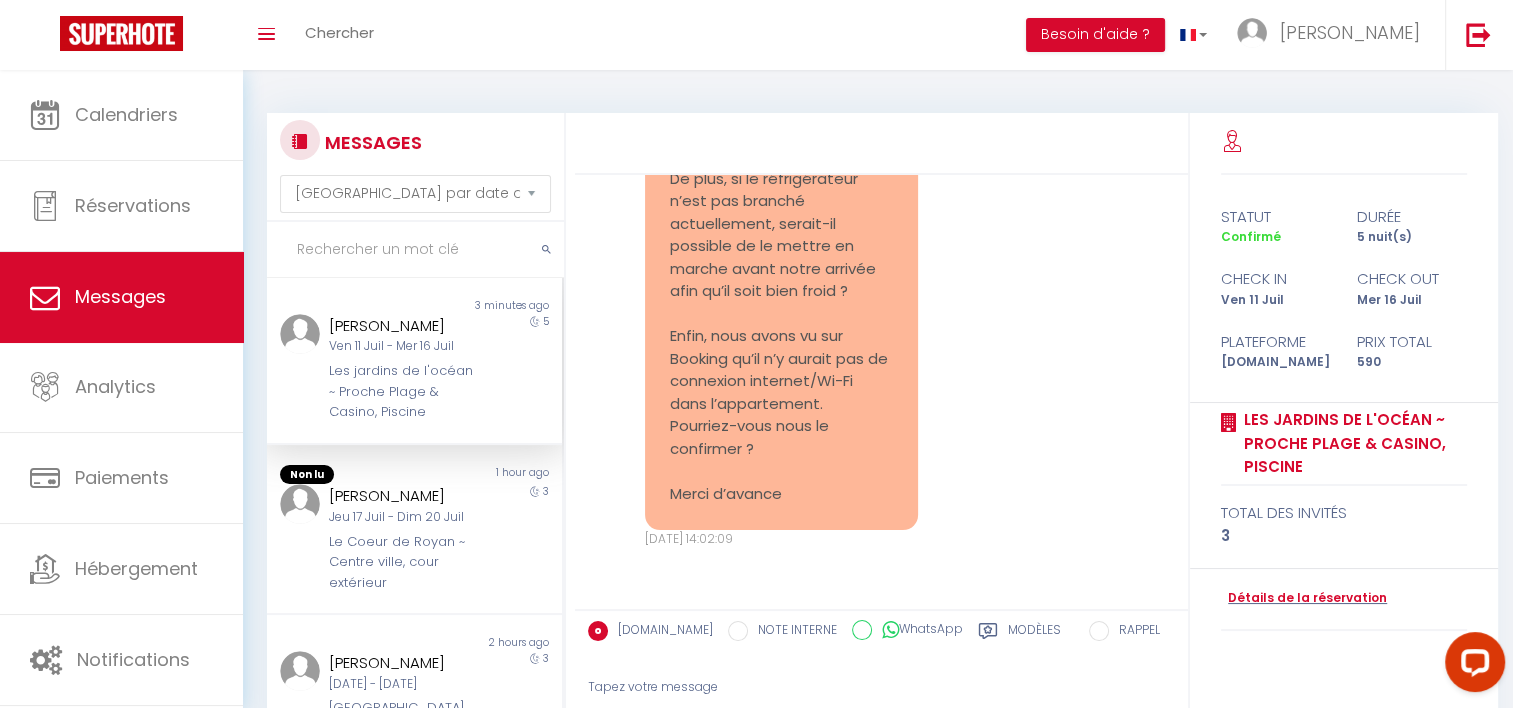 scroll, scrollTop: 18315, scrollLeft: 0, axis: vertical 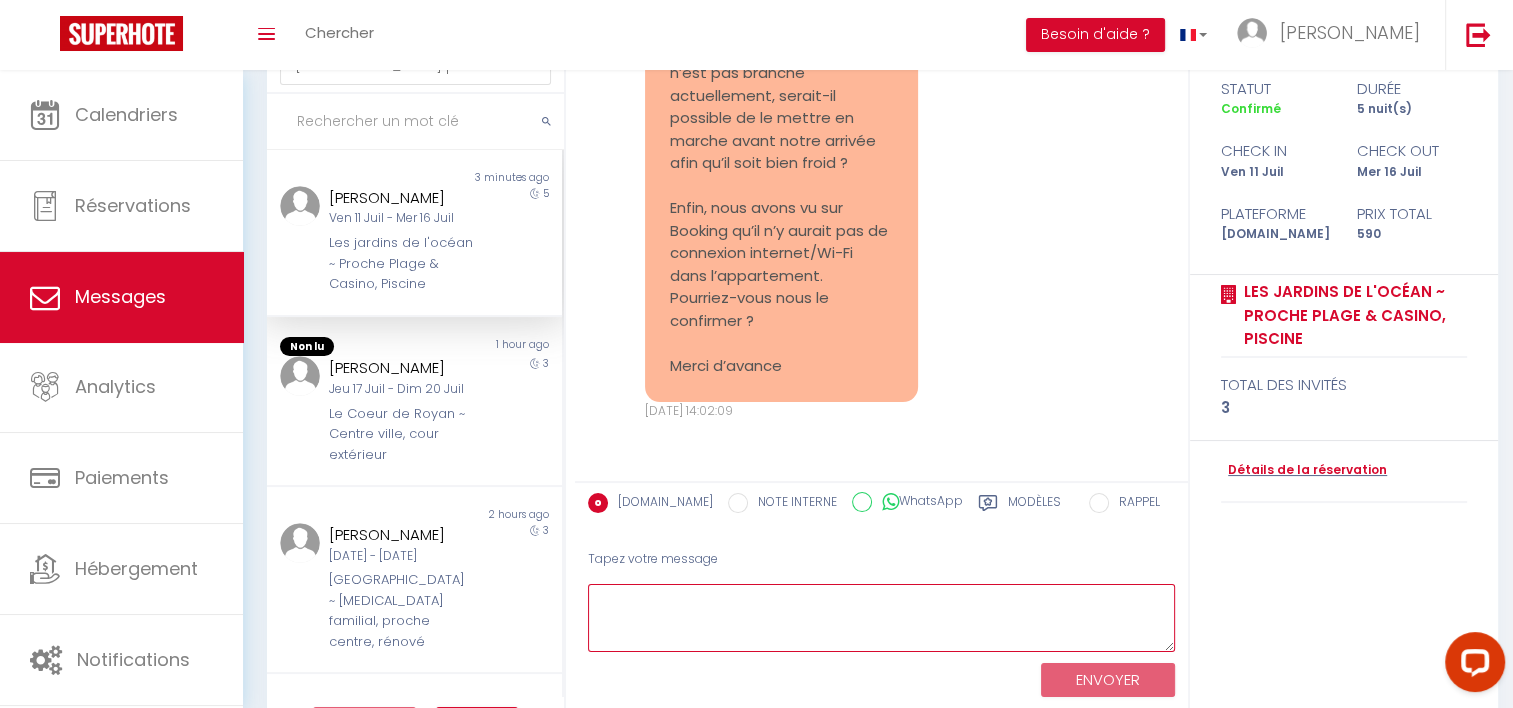click at bounding box center [881, 618] 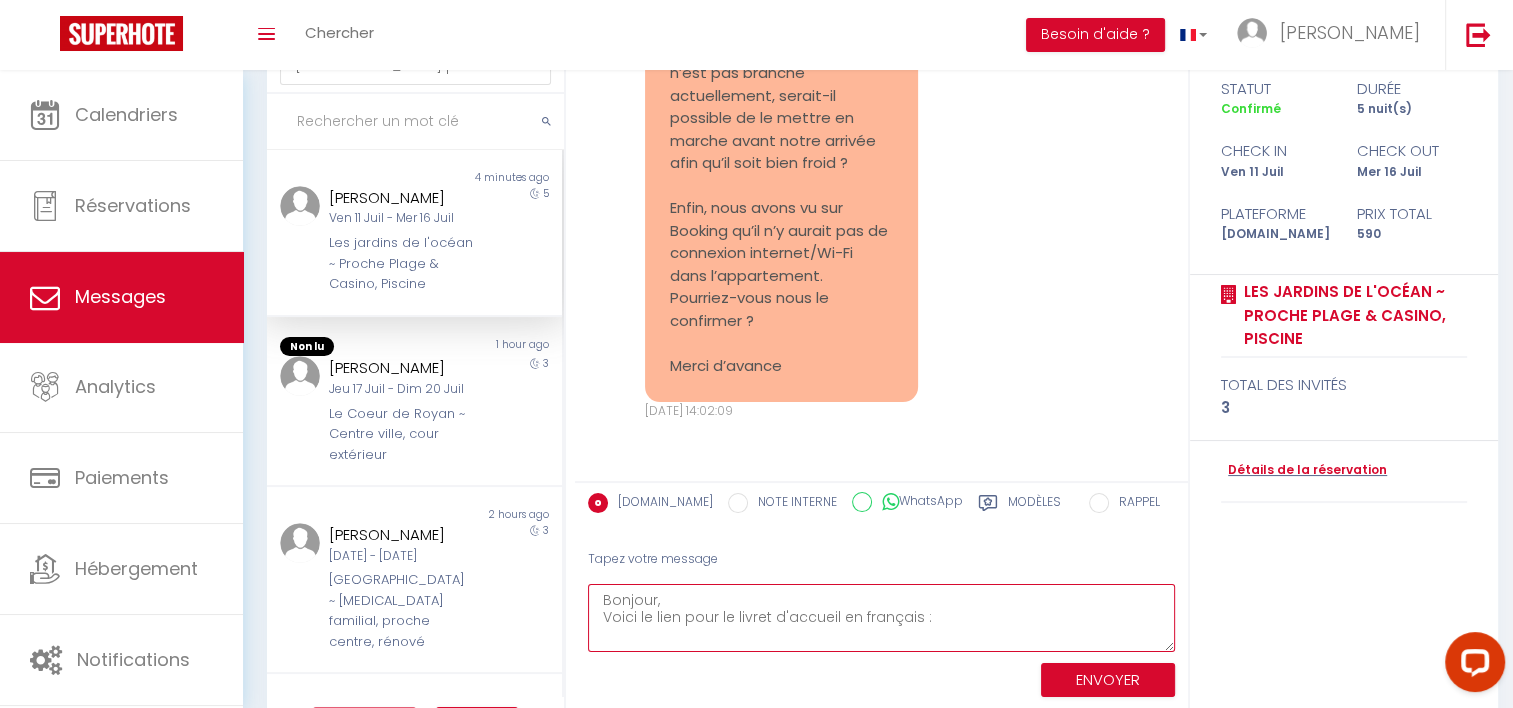 paste on "[URL][DOMAIN_NAME]" 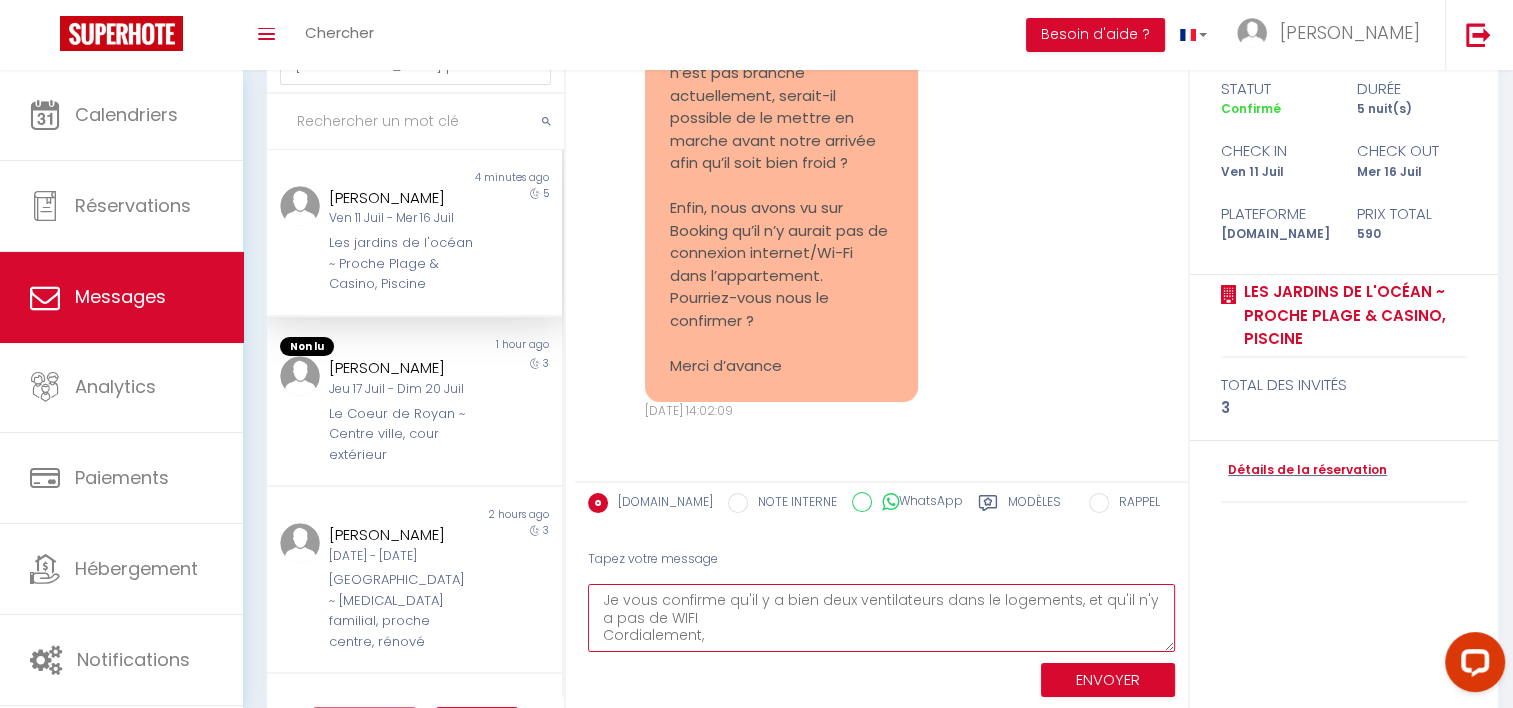 scroll, scrollTop: 98, scrollLeft: 0, axis: vertical 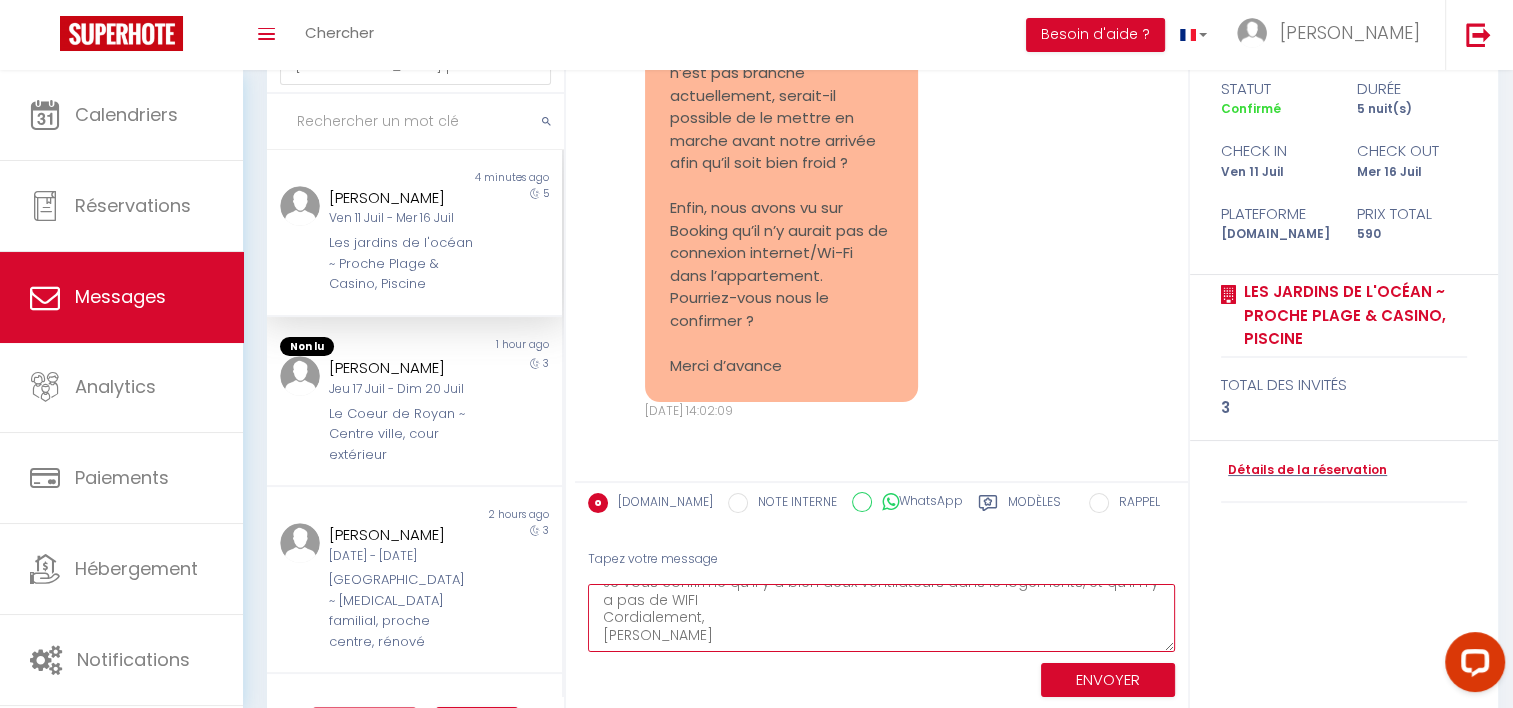 type on "Bonjour,
Voici le lien pour le livret d'accueil en français :  [URL][DOMAIN_NAME]
Je vous confirme qu'il y a bien deux ventilateurs dans le logements, et qu'il n'y a pas de WIFI
Cordialement,
[PERSON_NAME]" 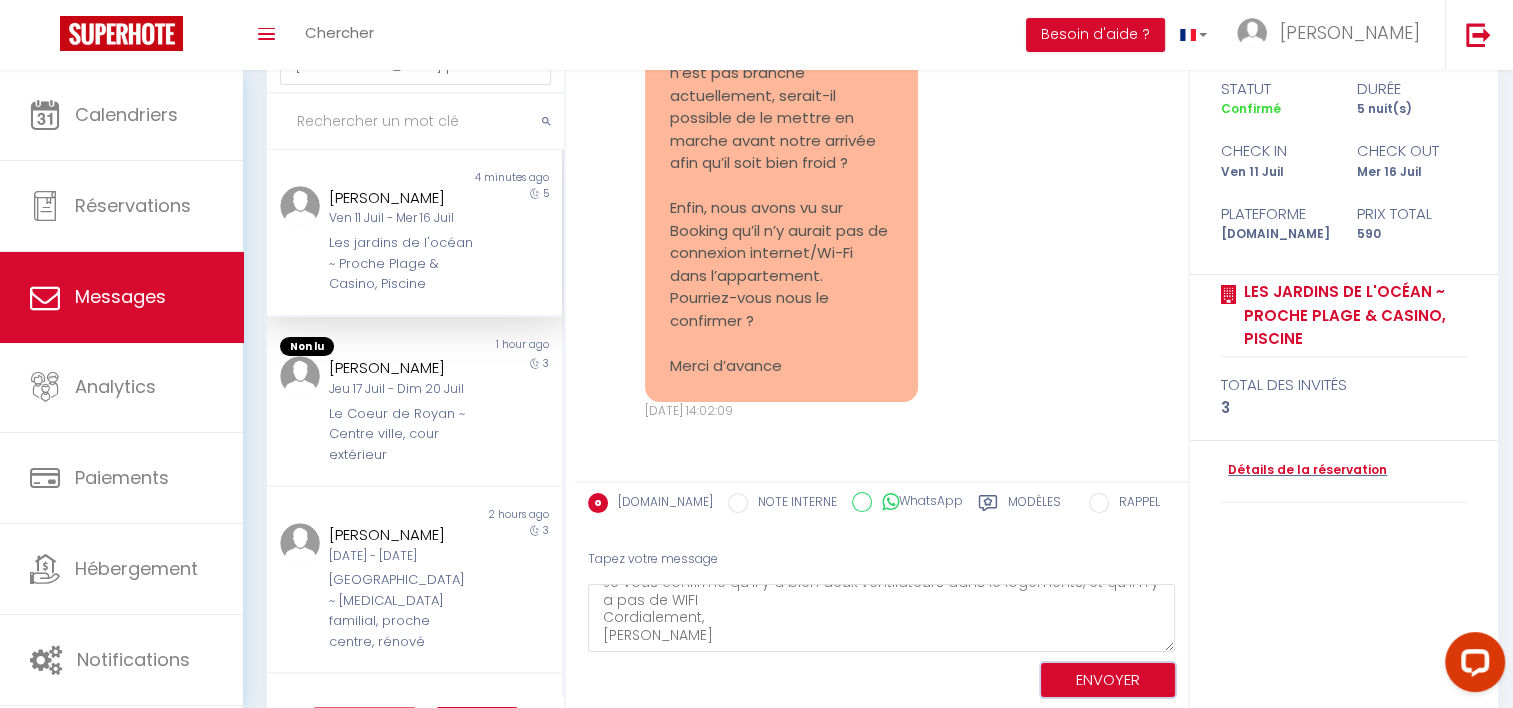 click on "ENVOYER" at bounding box center (1108, 680) 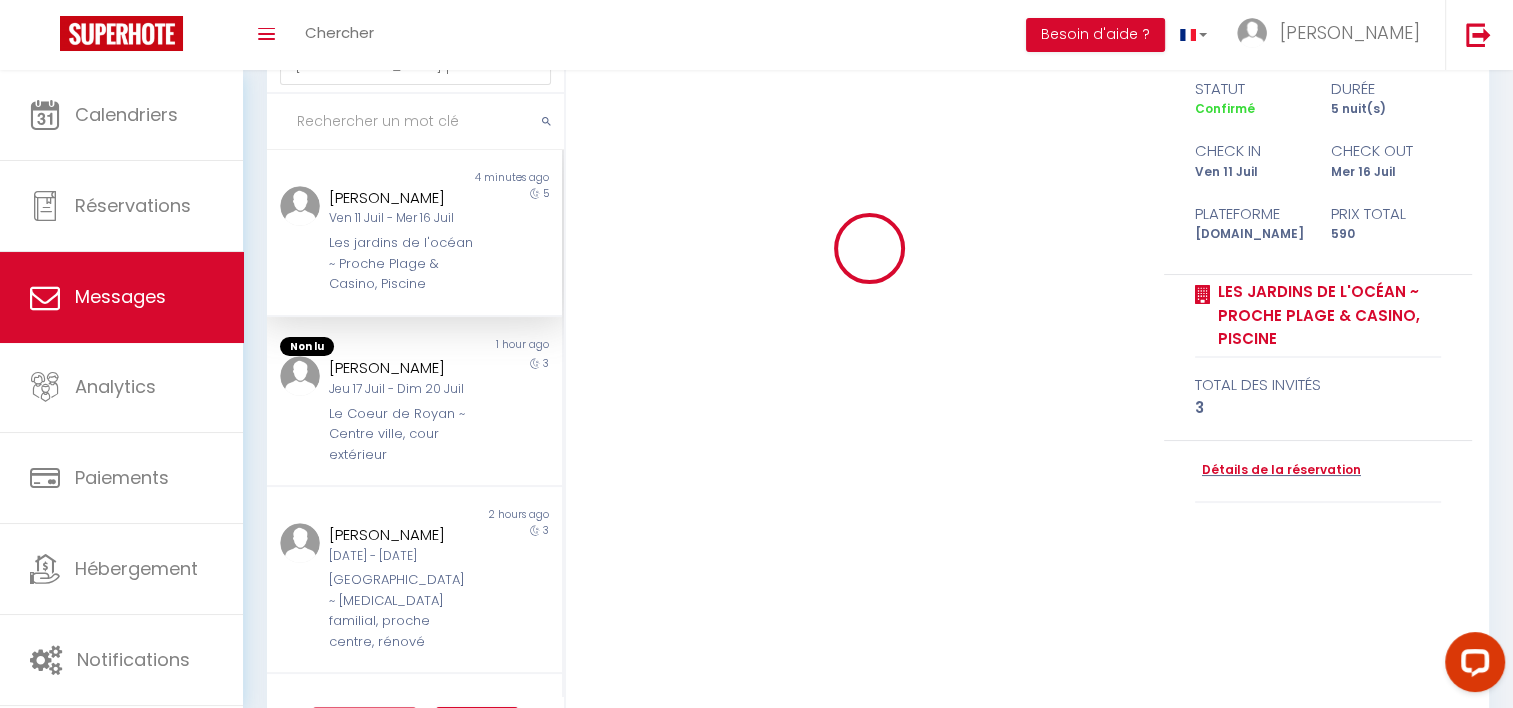 type 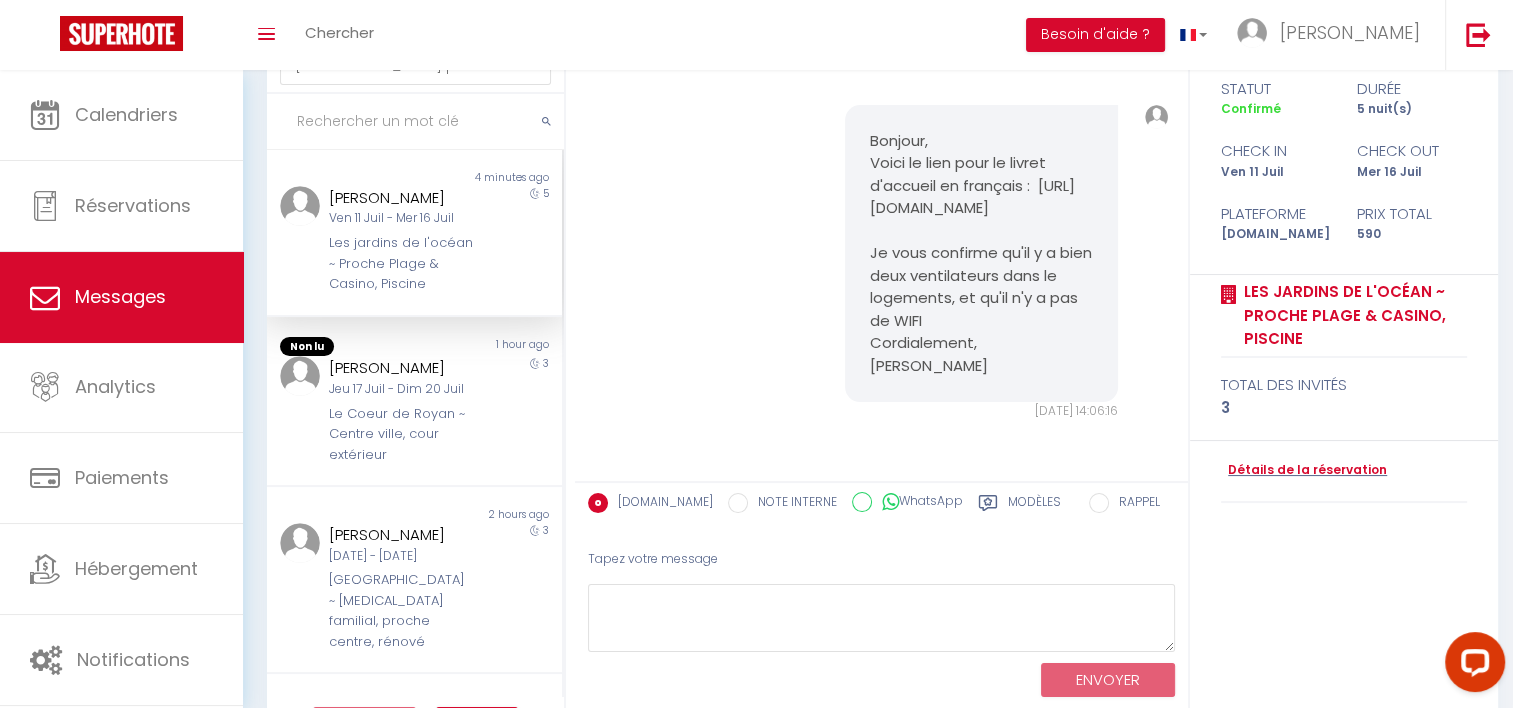 scroll, scrollTop: 0, scrollLeft: 0, axis: both 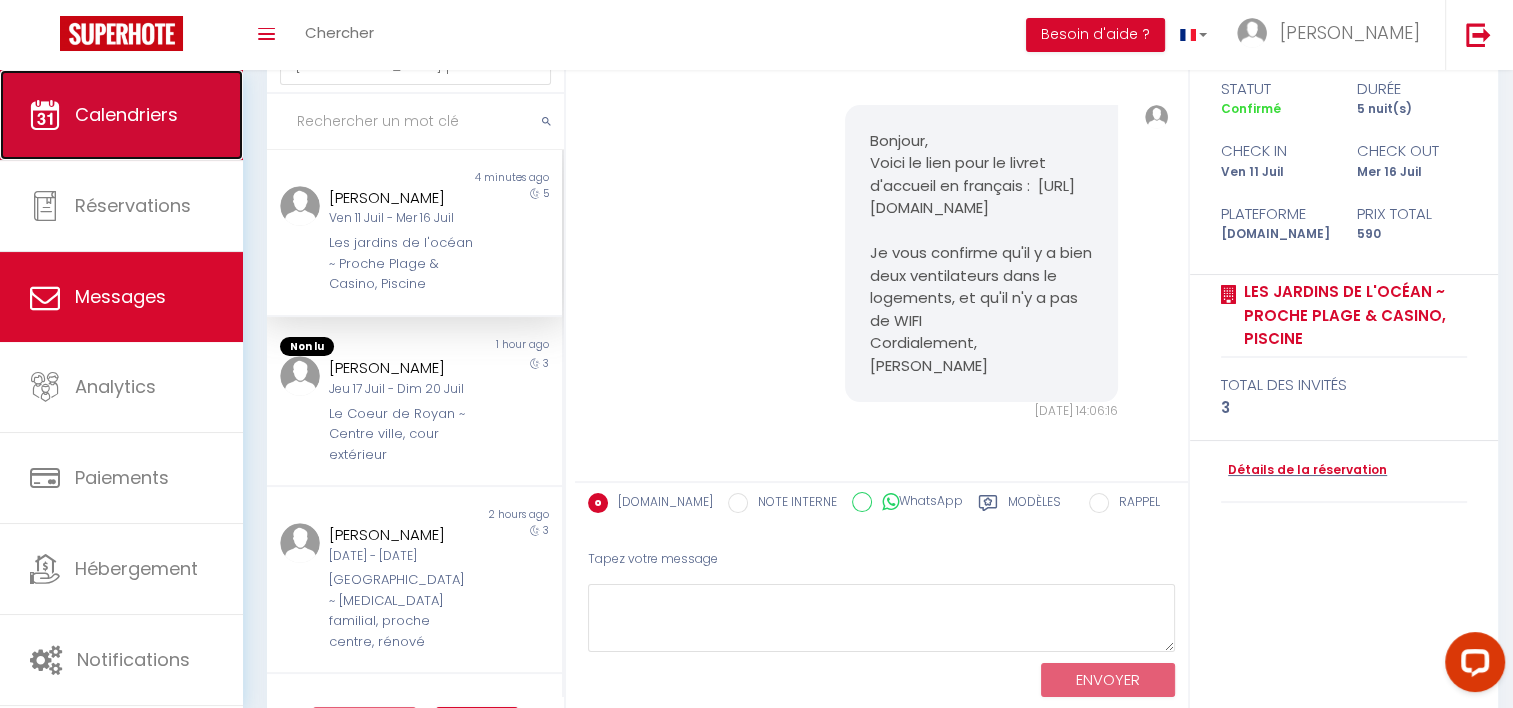 click on "Calendriers" at bounding box center (121, 115) 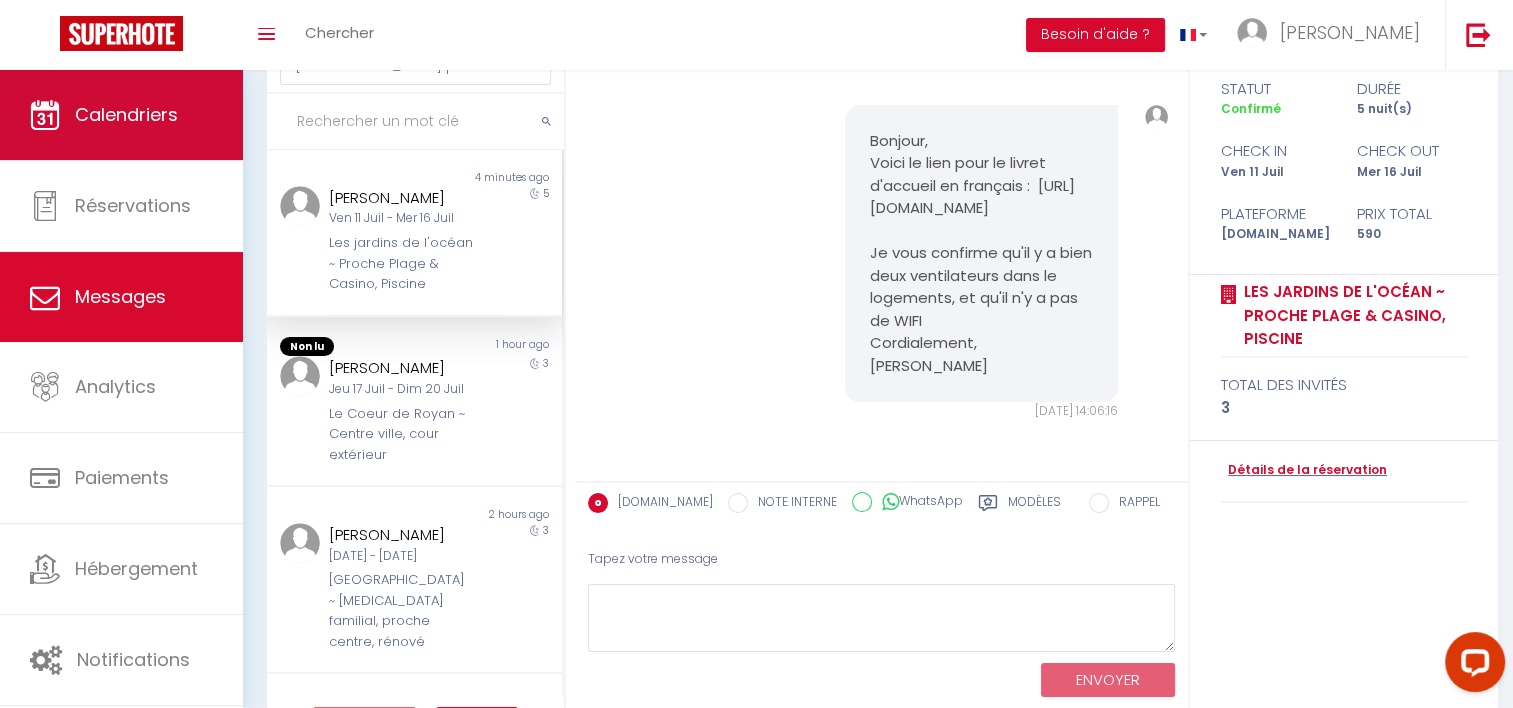 scroll, scrollTop: 0, scrollLeft: 0, axis: both 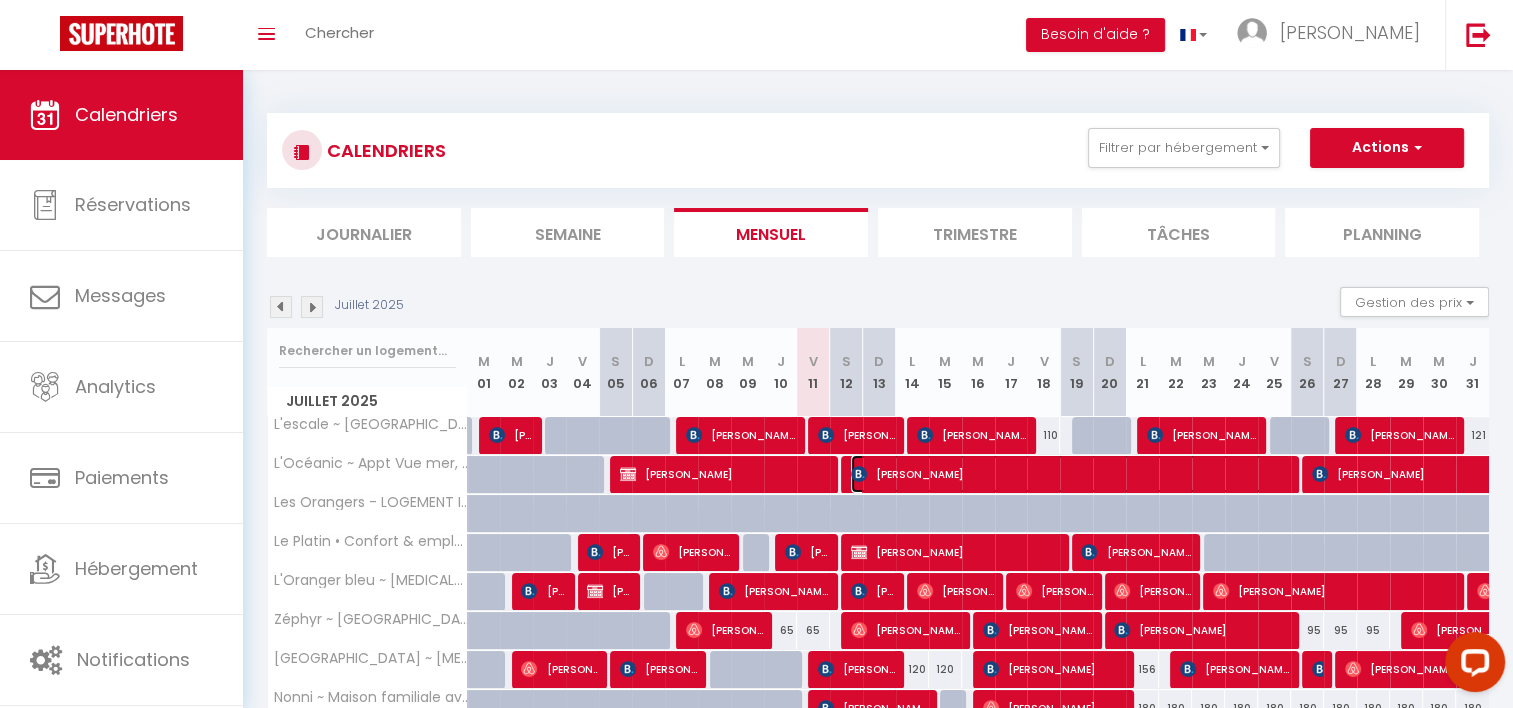 click on "[PERSON_NAME]" at bounding box center (1071, 474) 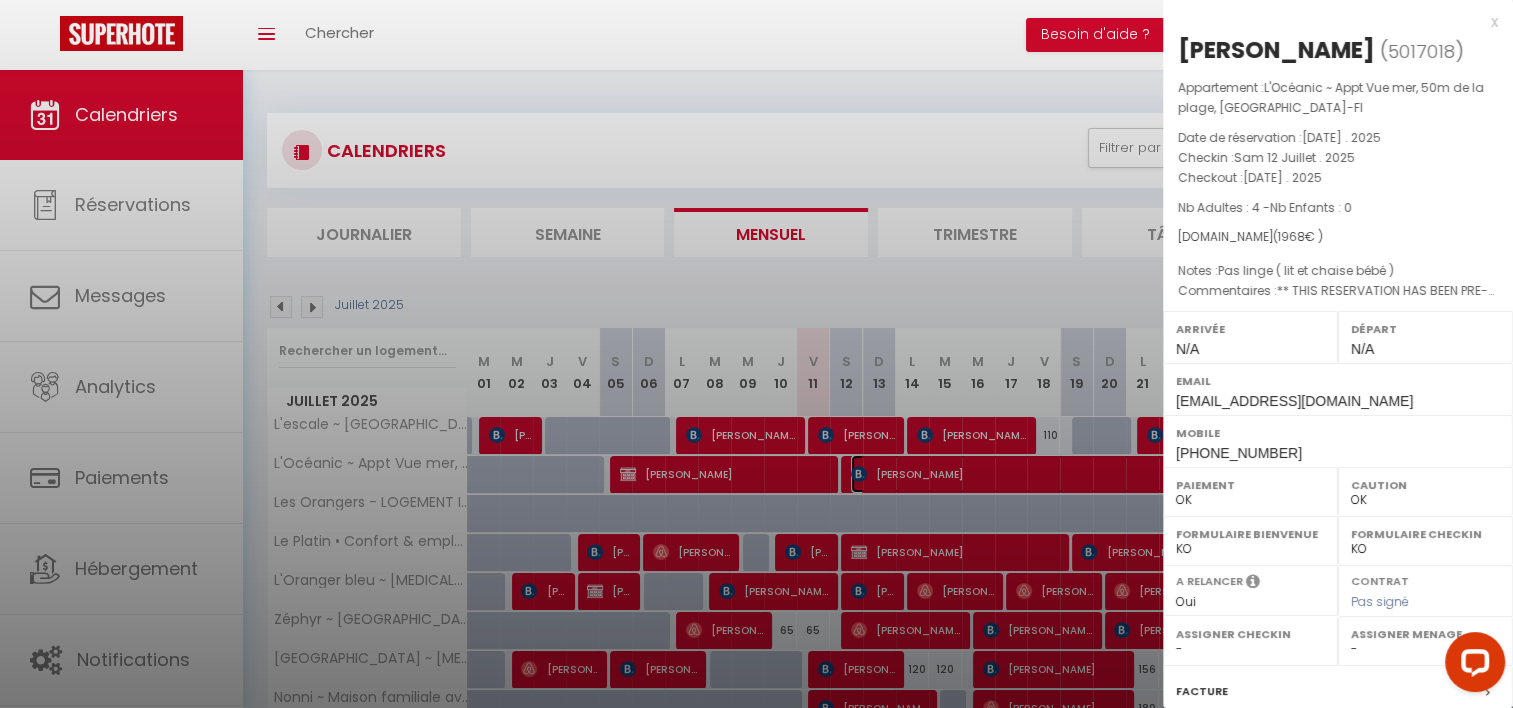 select on "38853" 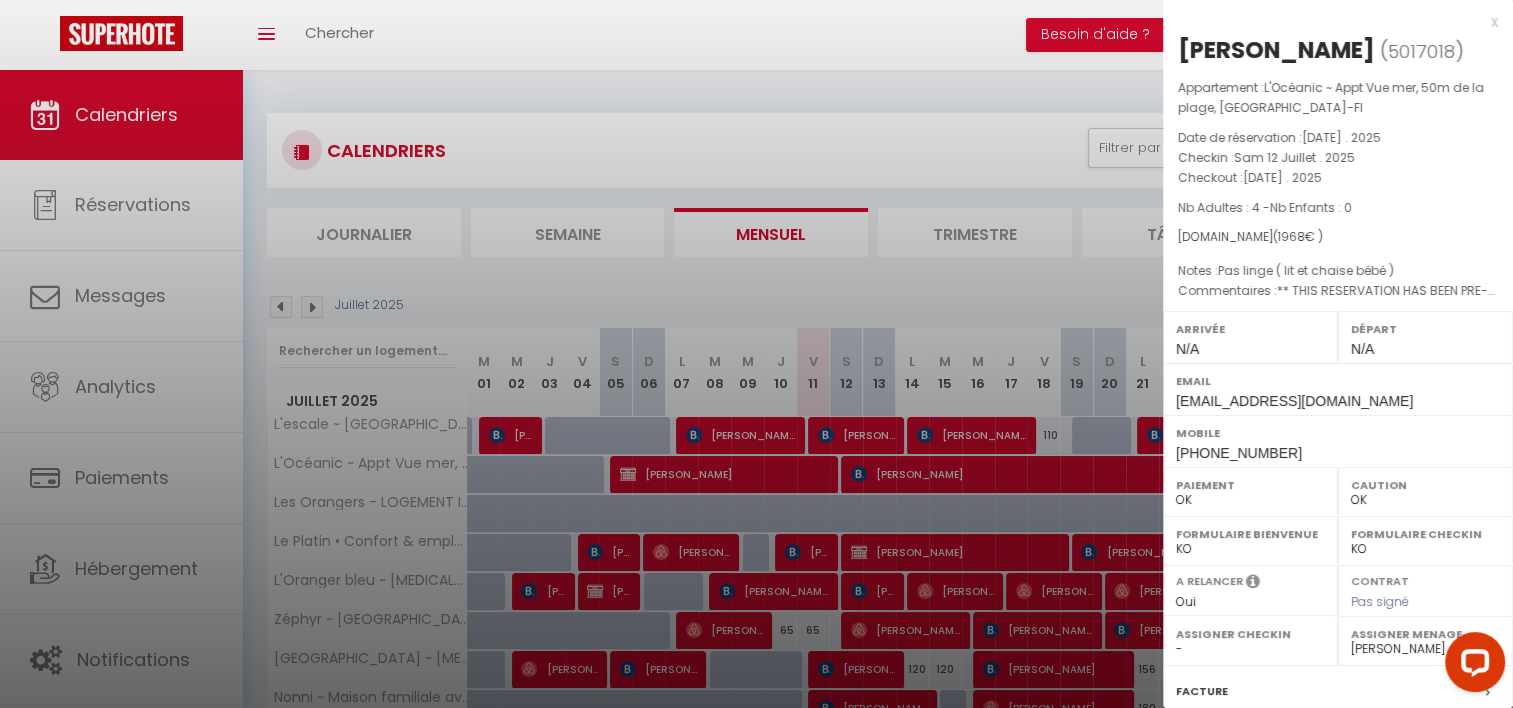 drag, startPoint x: 100, startPoint y: 508, endPoint x: 756, endPoint y: 99, distance: 773.05695 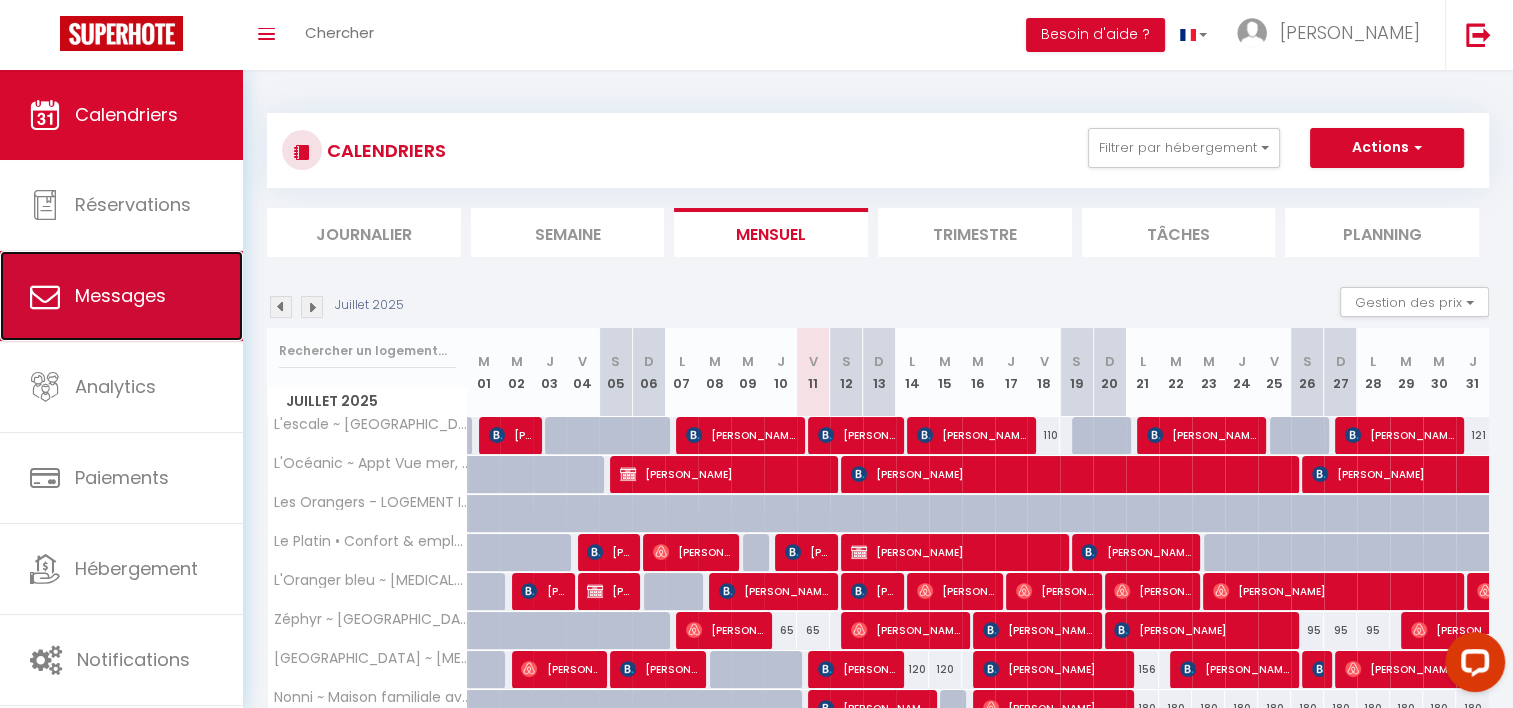 click on "Messages" at bounding box center [121, 296] 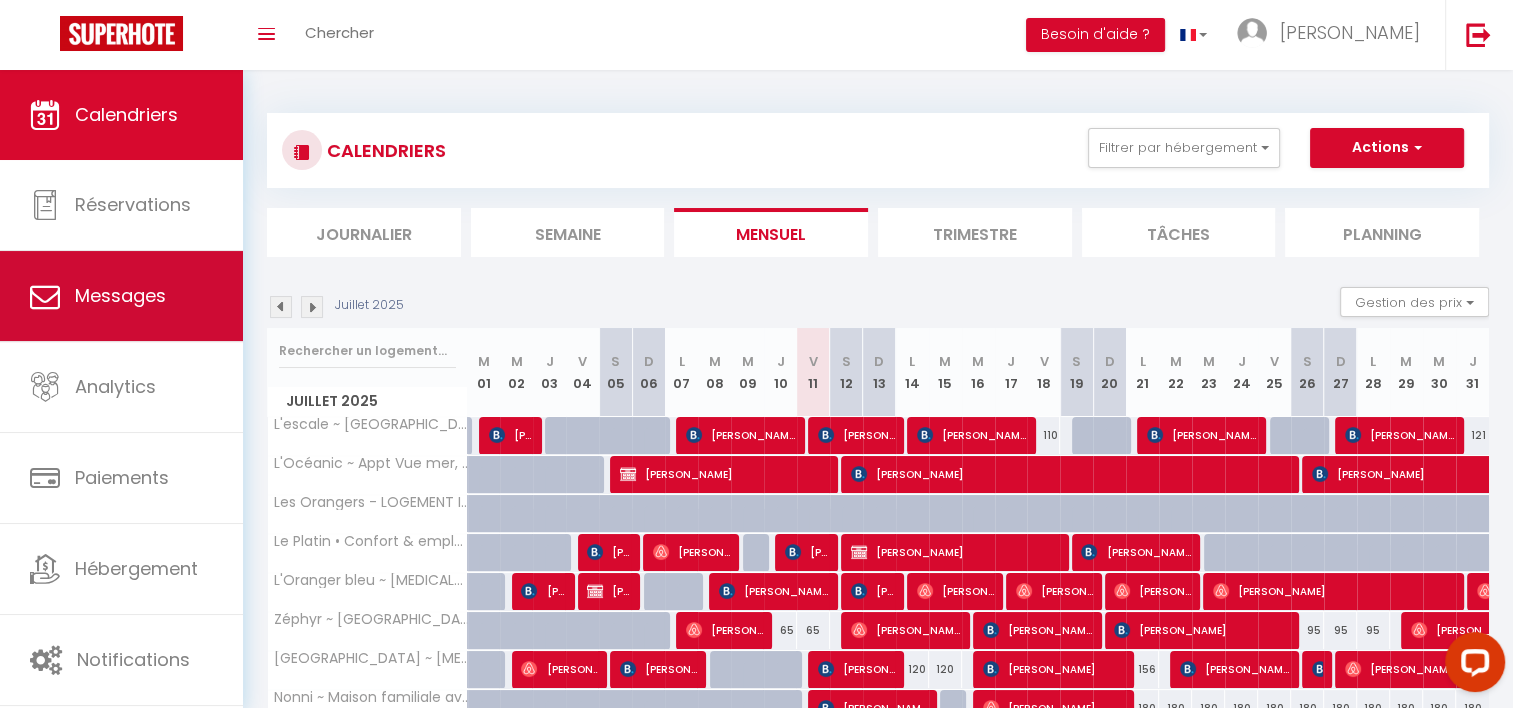 select on "message" 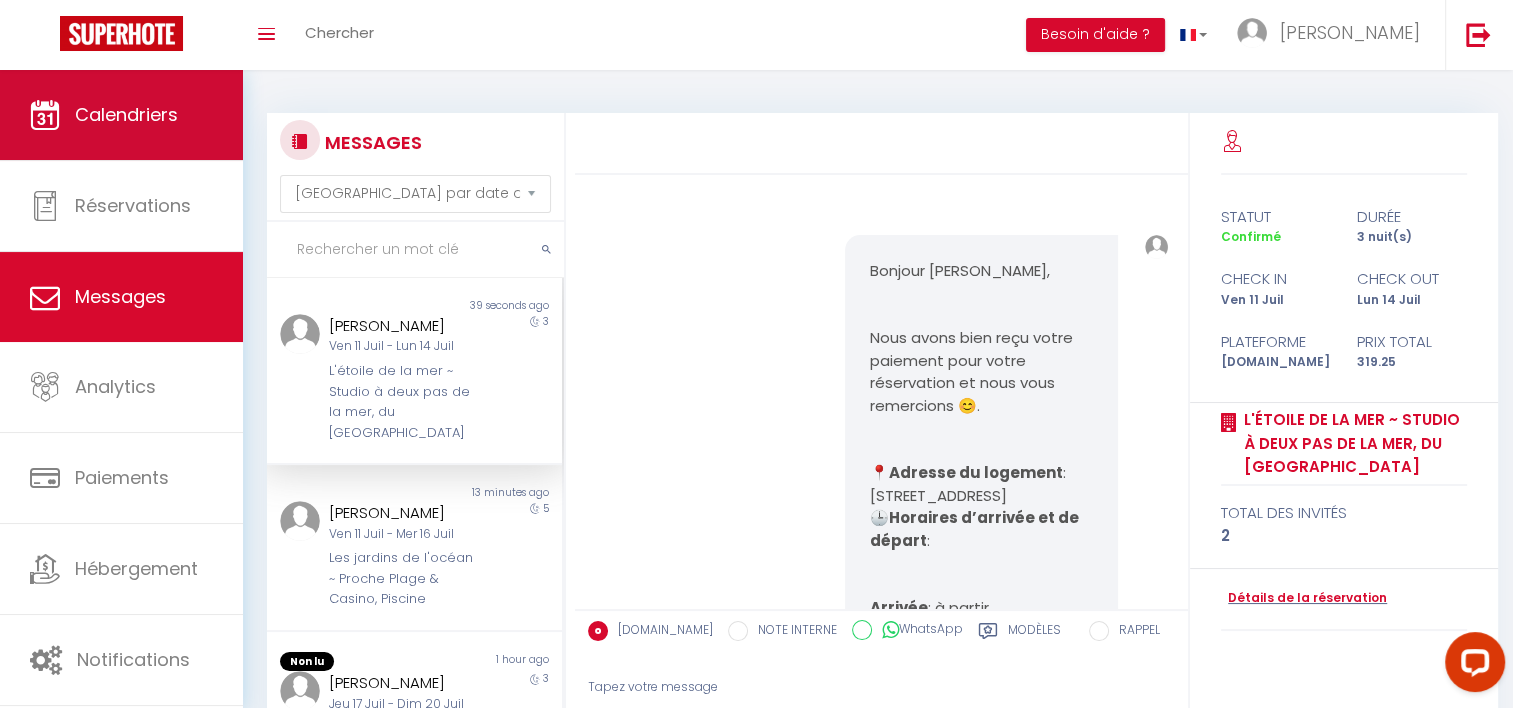 scroll, scrollTop: 7181, scrollLeft: 0, axis: vertical 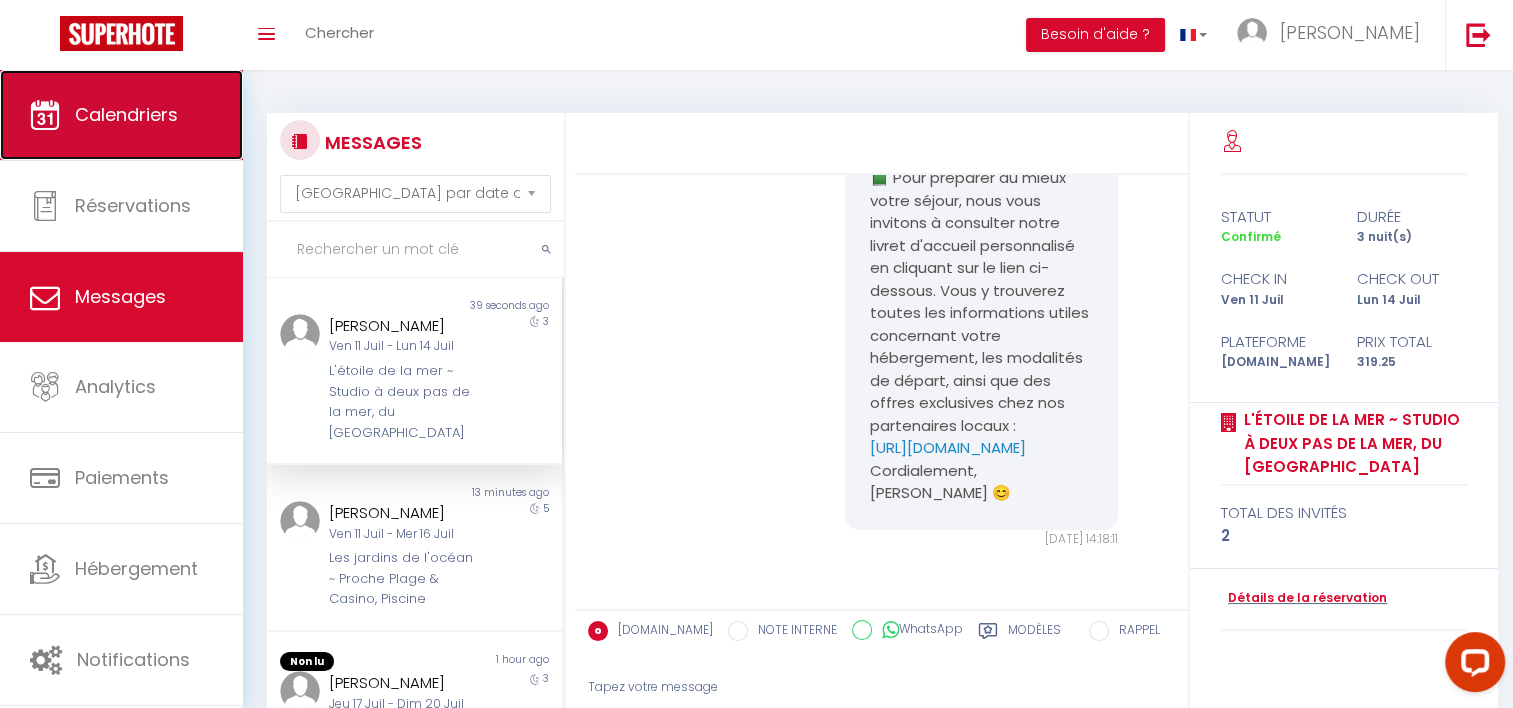 click on "Calendriers" at bounding box center [121, 115] 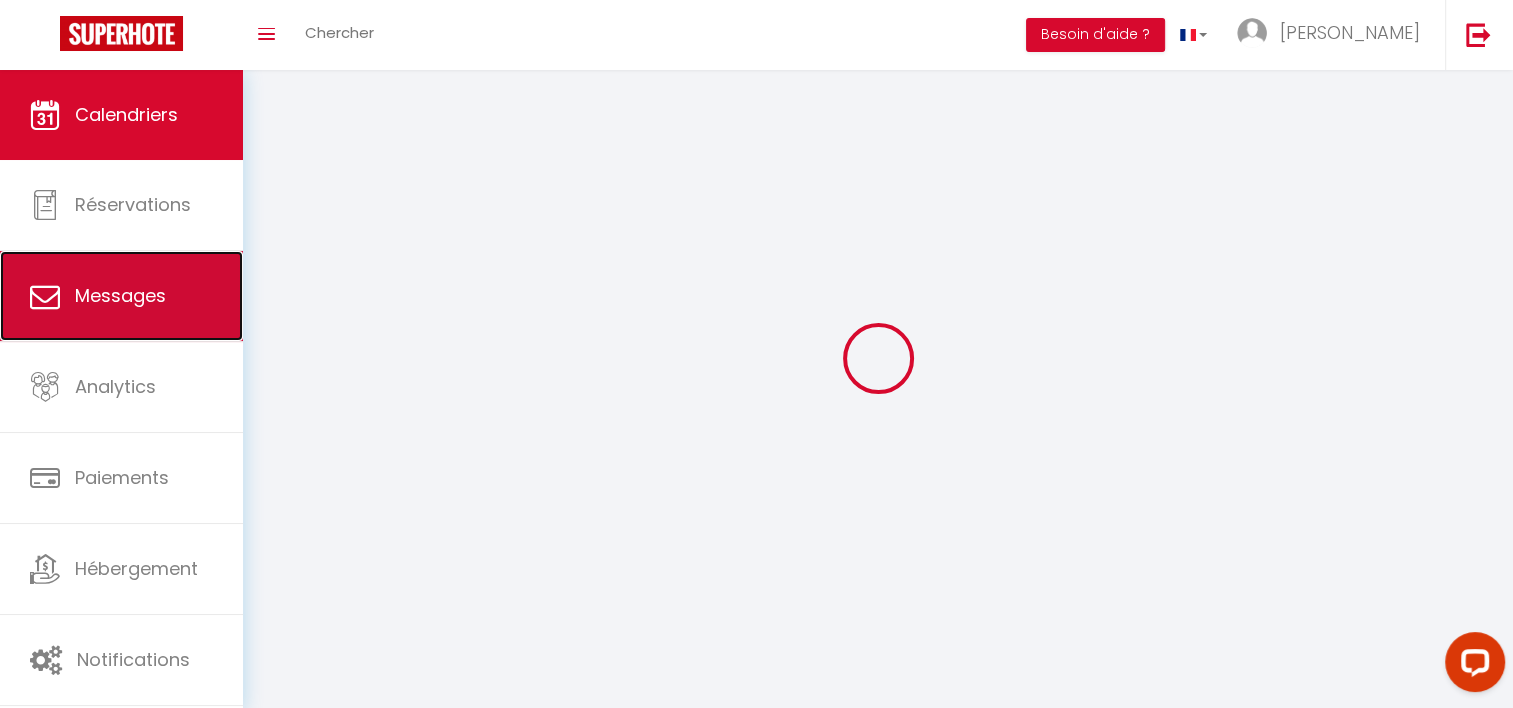 click on "Messages" at bounding box center [120, 295] 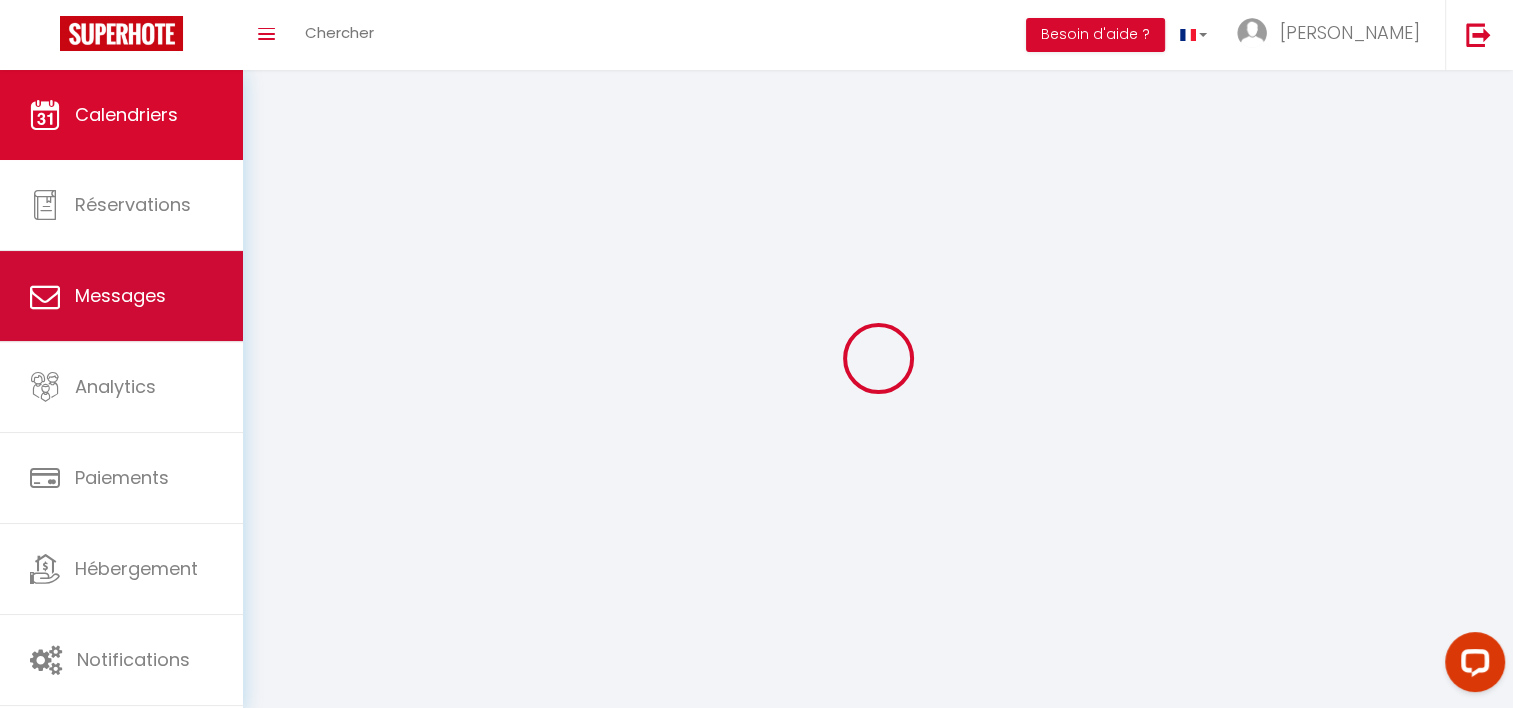 select on "message" 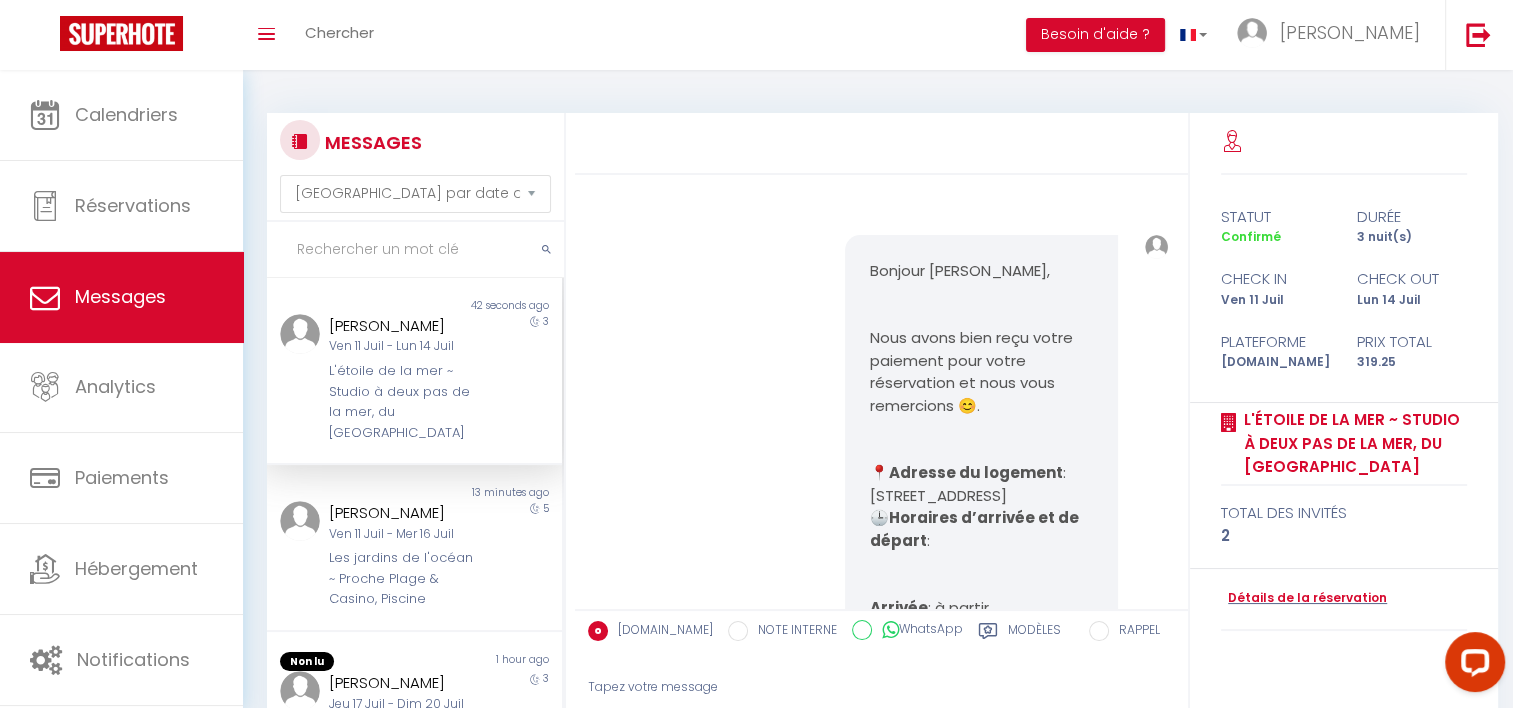 click on "Ven 11 Juil - Lun 14 Juil" at bounding box center [402, 346] 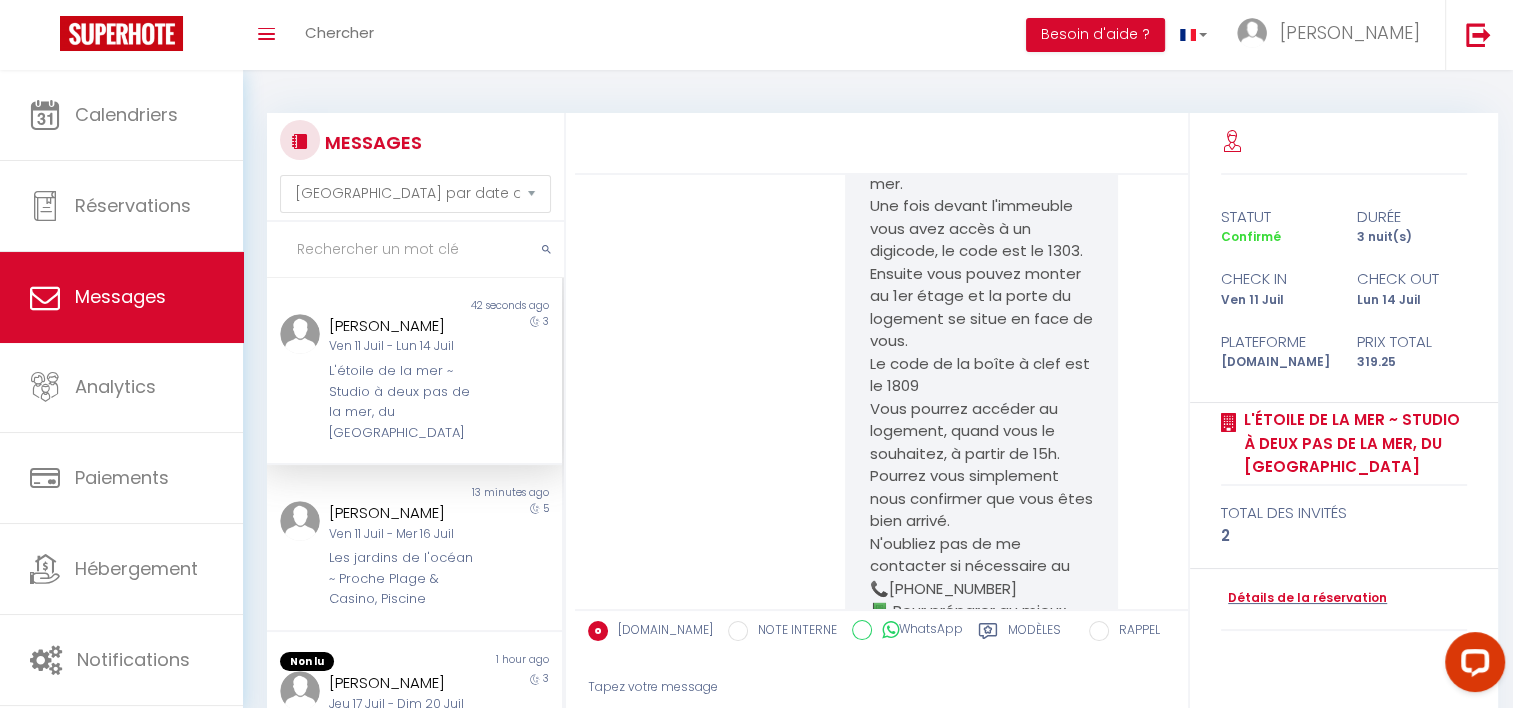 scroll, scrollTop: 6325, scrollLeft: 0, axis: vertical 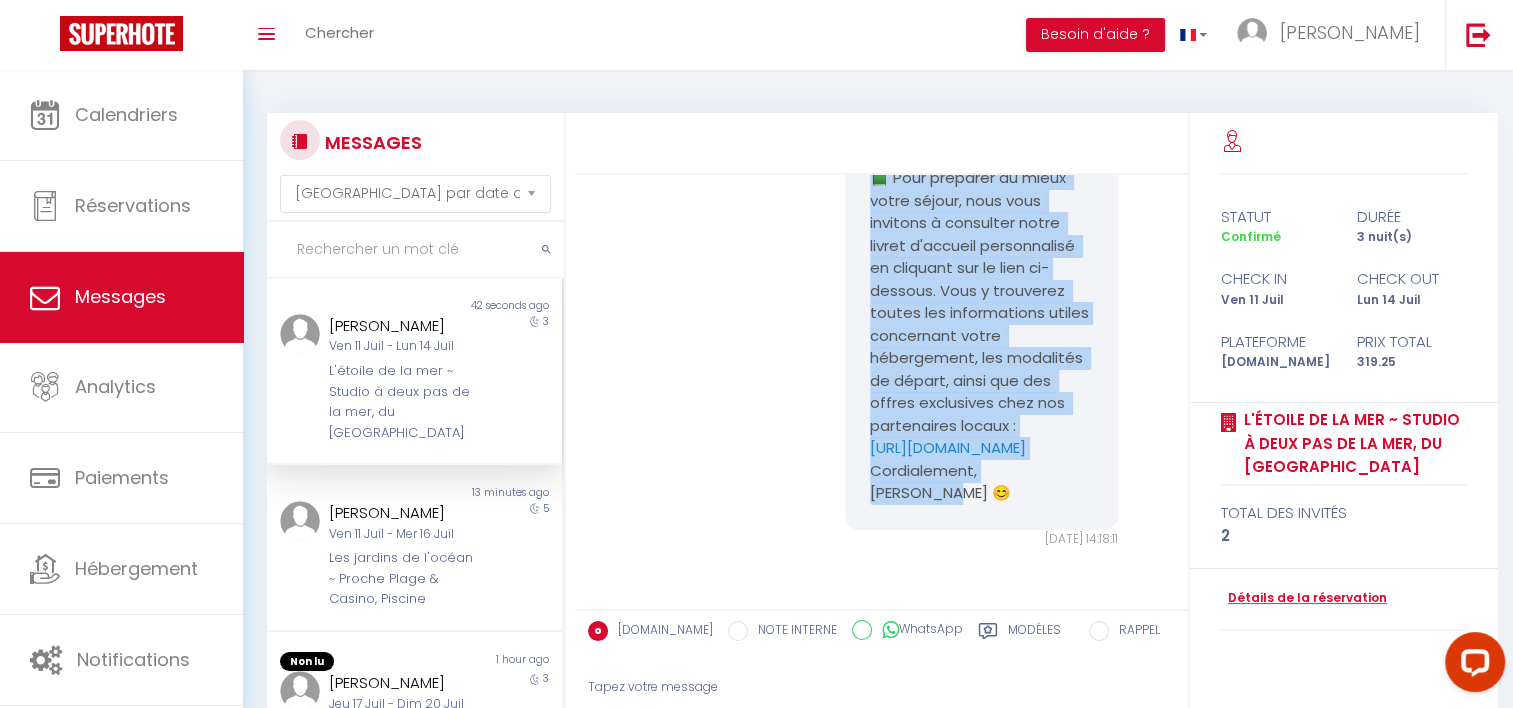 drag, startPoint x: 865, startPoint y: 265, endPoint x: 1076, endPoint y: 487, distance: 306.27603 